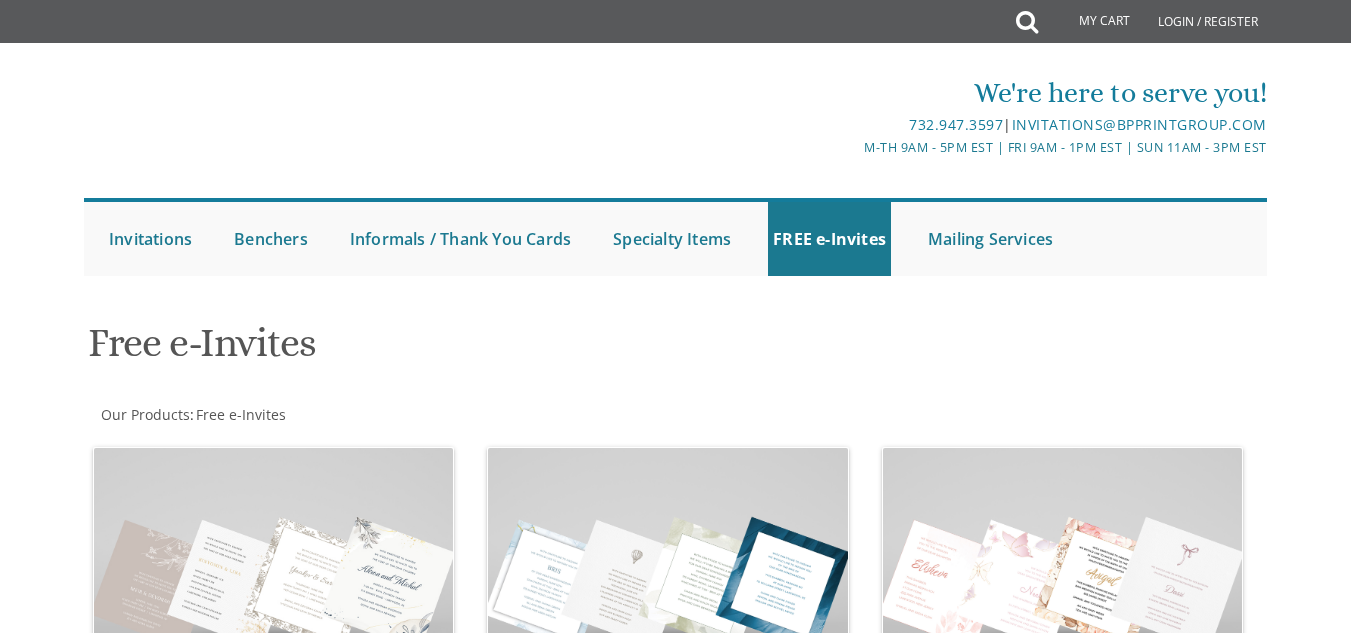 scroll, scrollTop: 0, scrollLeft: 0, axis: both 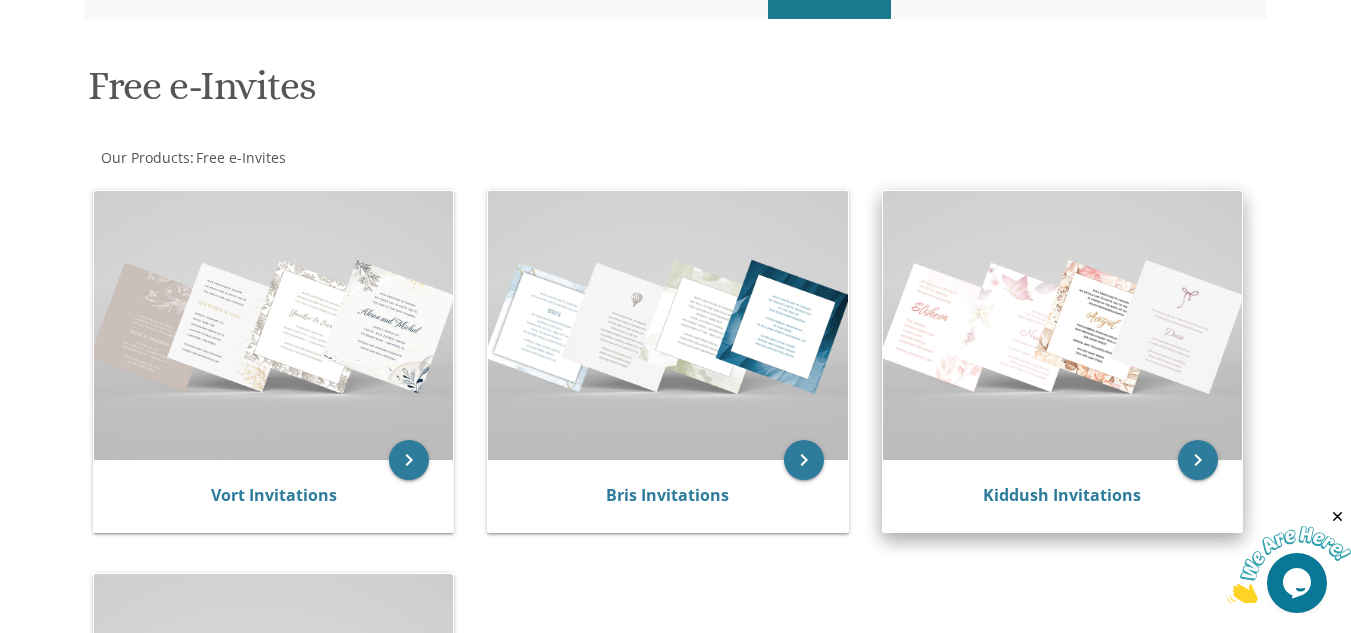 click at bounding box center (1062, 325) 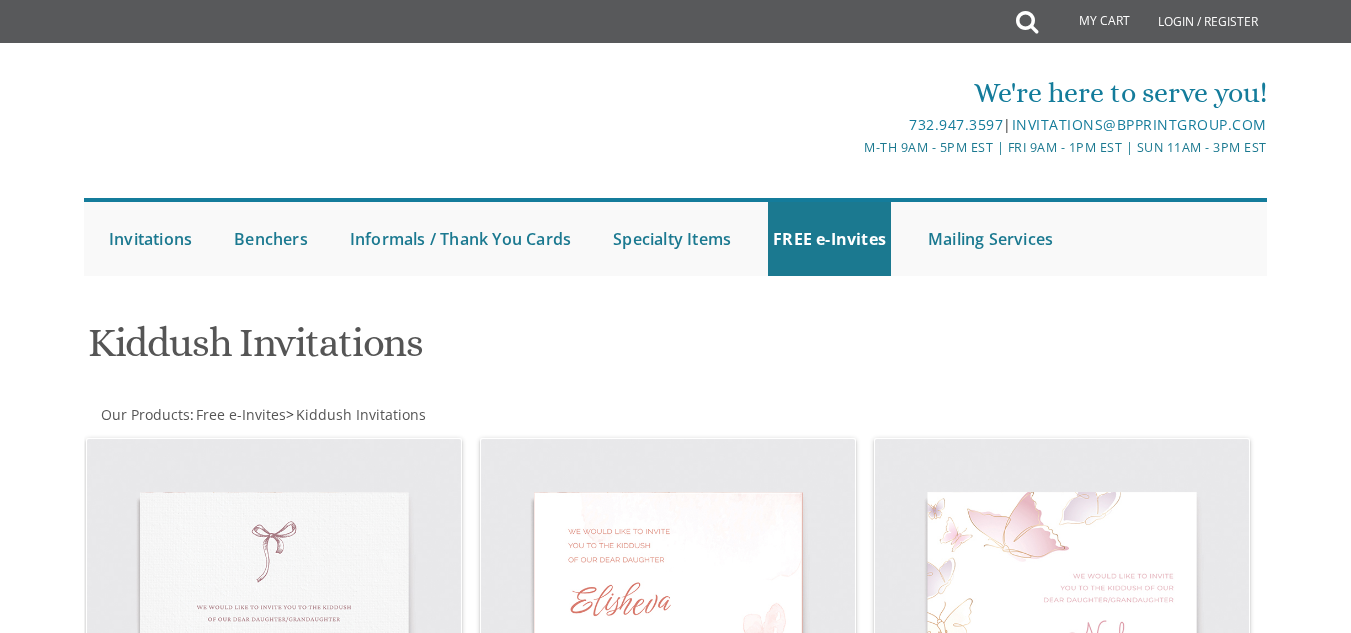 scroll, scrollTop: 0, scrollLeft: 0, axis: both 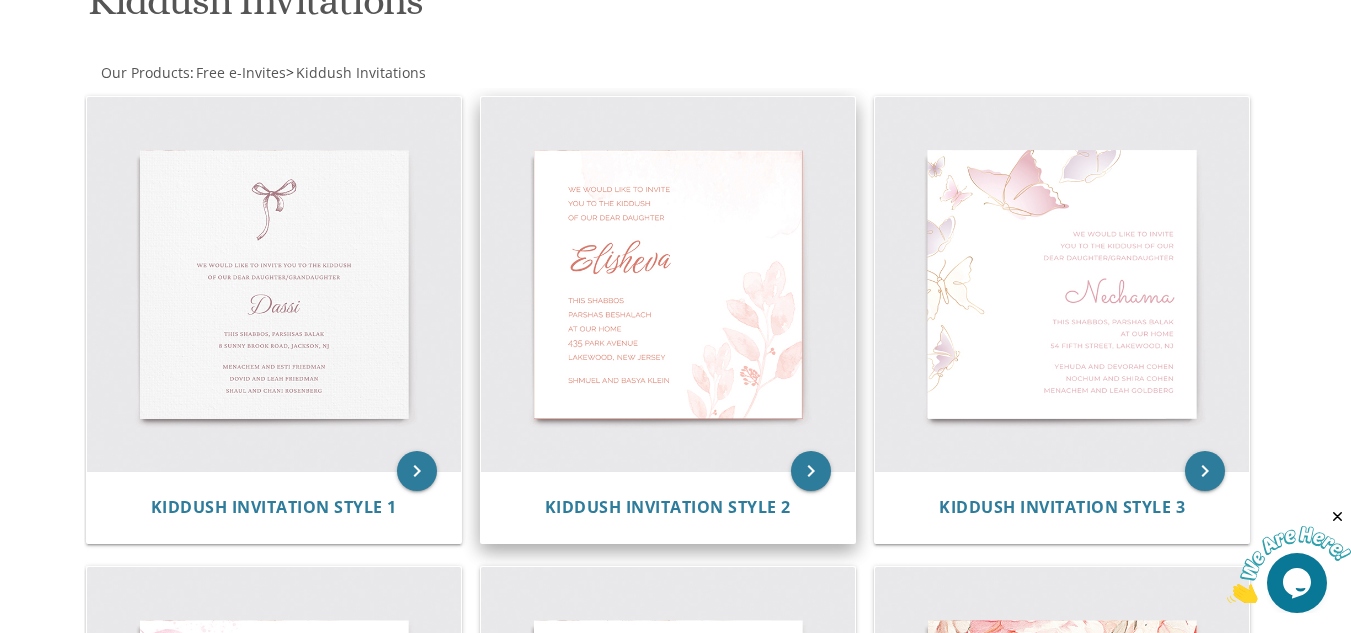 click at bounding box center (668, 284) 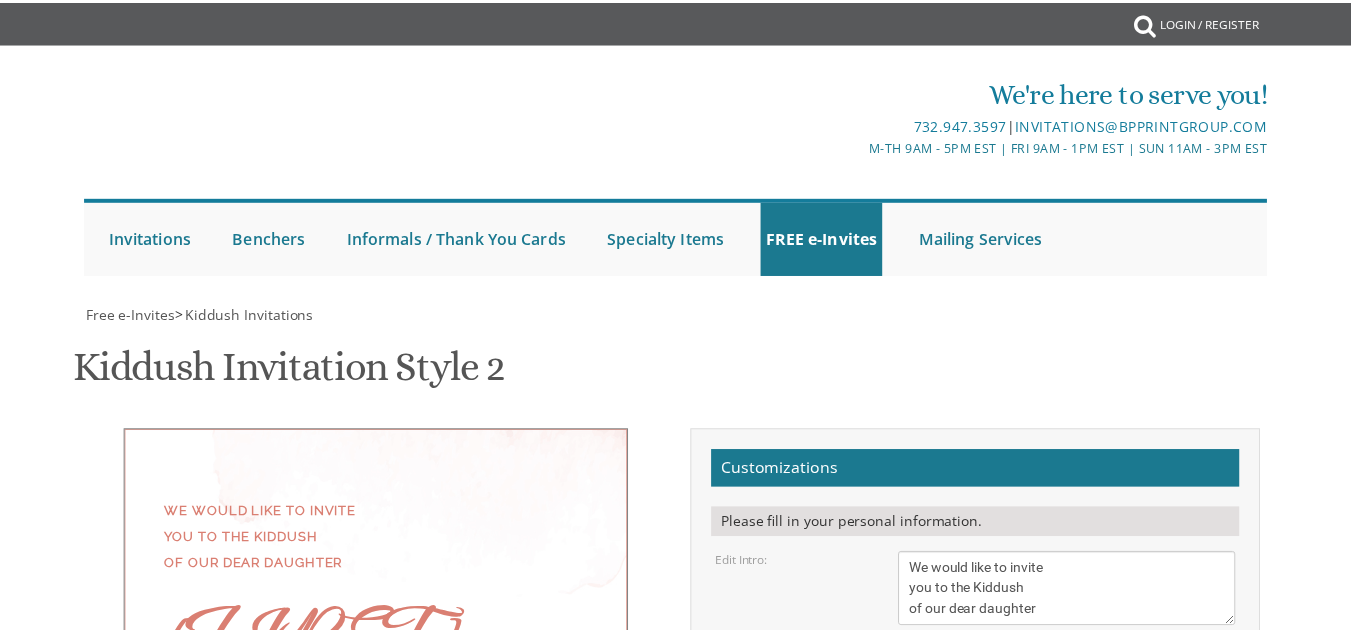 scroll, scrollTop: 0, scrollLeft: 0, axis: both 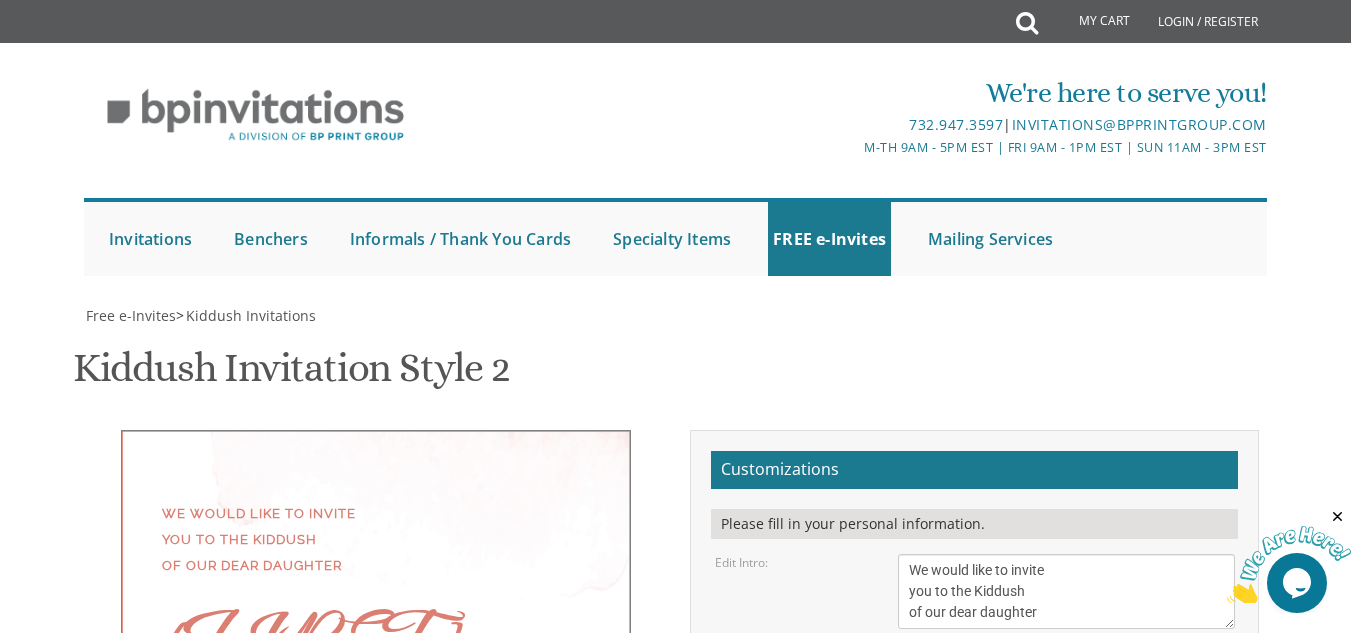 click on "We would like to invite
you to the Kiddush
of our dear daughter" at bounding box center [1066, 591] 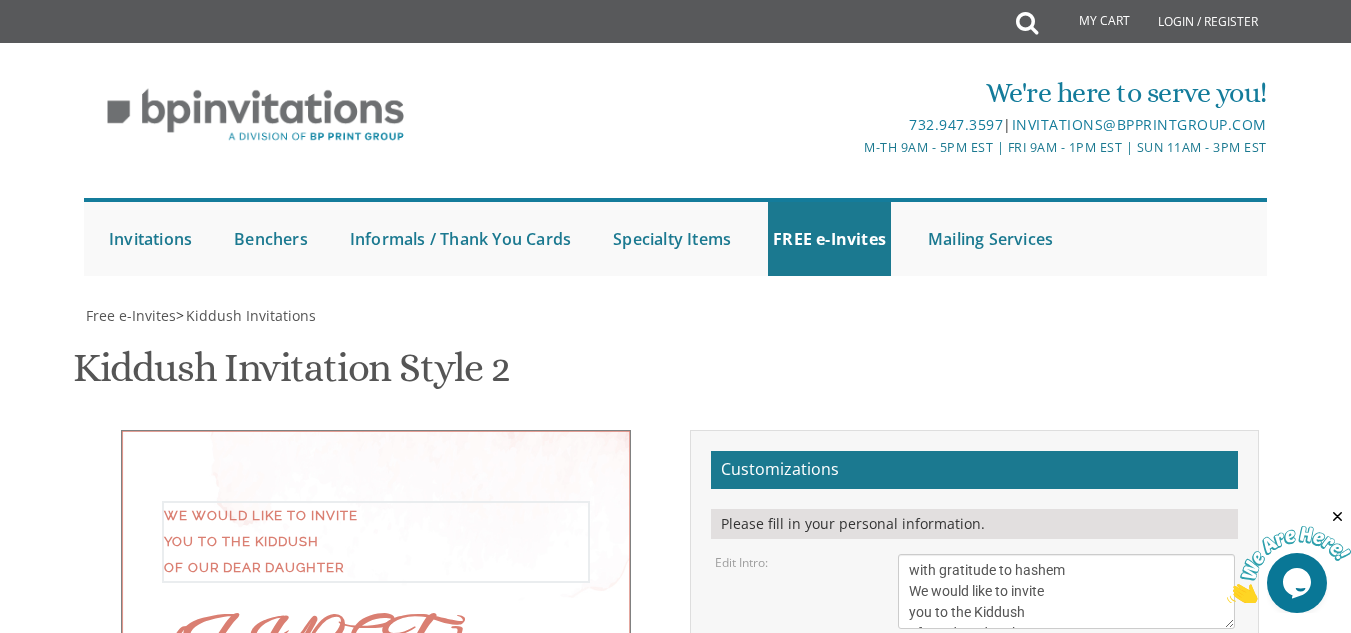 scroll, scrollTop: 265, scrollLeft: 0, axis: vertical 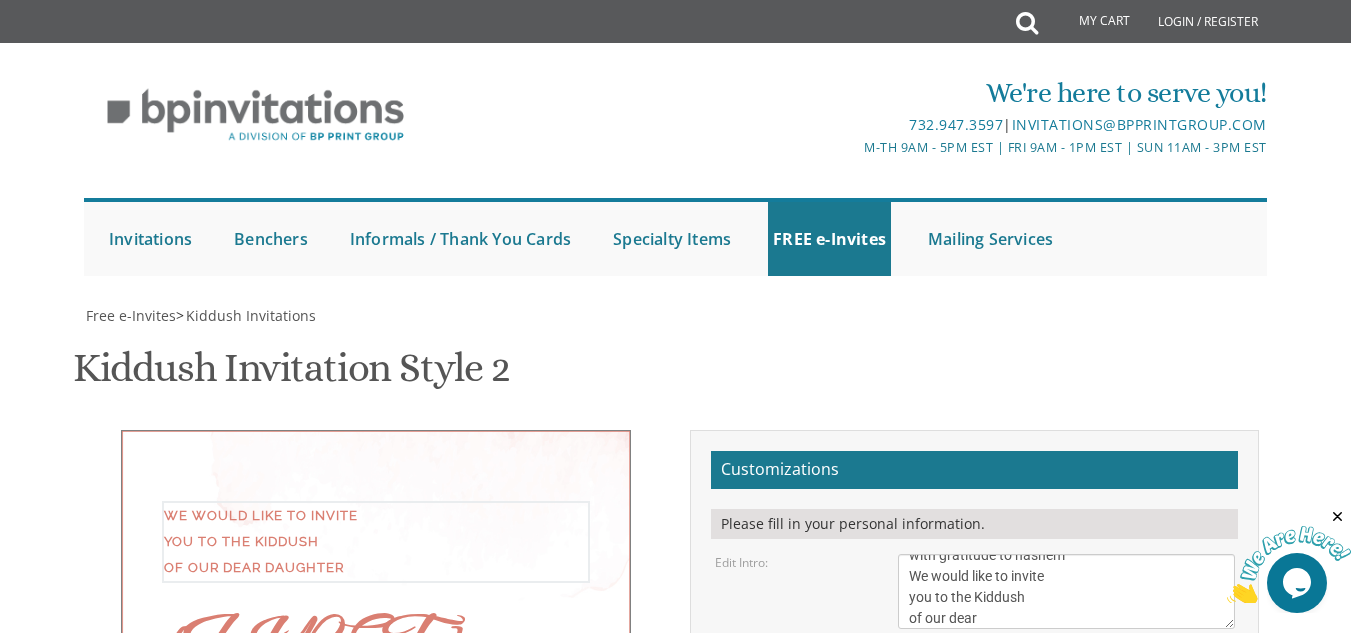 type on "with gratitude to hashem
We would like to invite
you to the Kiddush
of our dear
of our dear daughter" 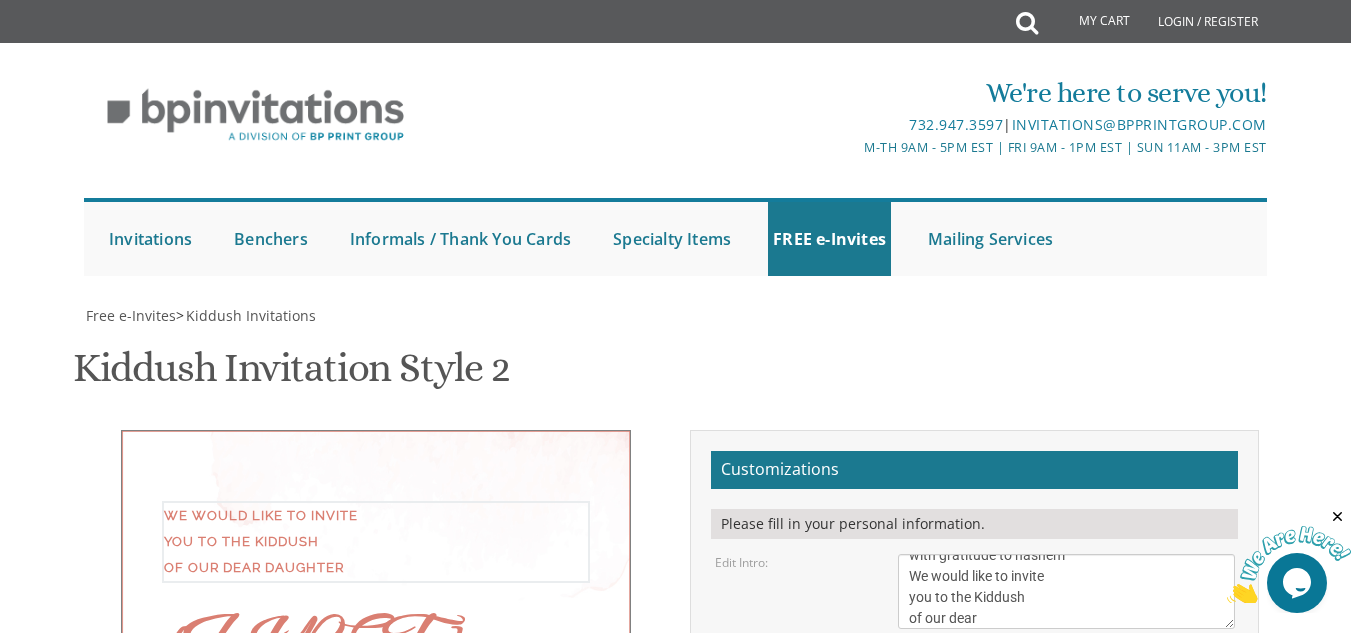 click on "40px 50px 60px 70px 80px" at bounding box center (1066, 666) 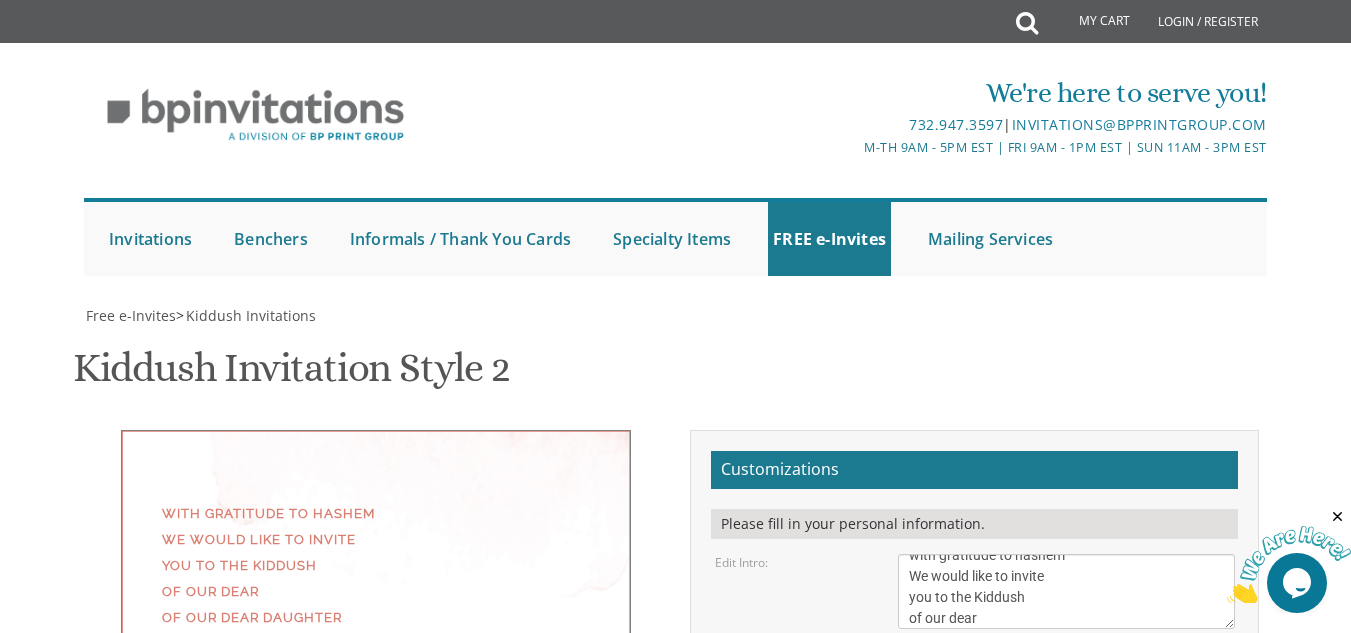 click on "Edit Name:" at bounding box center [791, 711] 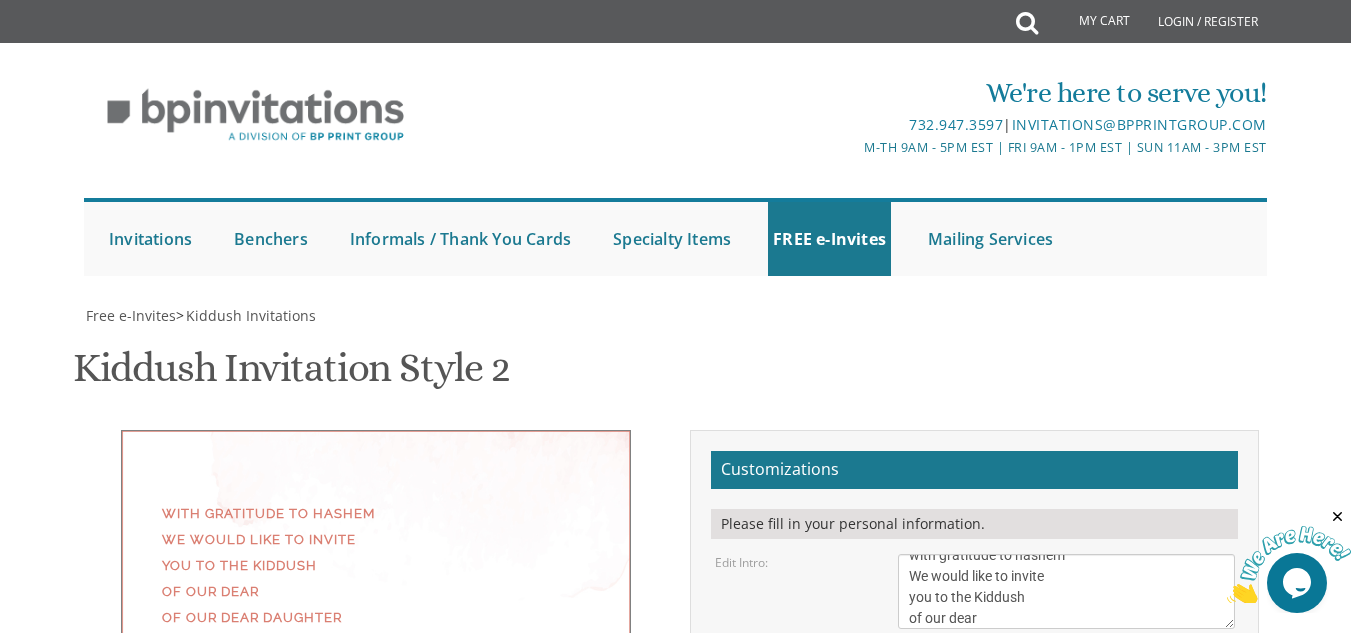 click on "40px 50px 60px 70px 80px" at bounding box center (1066, 666) 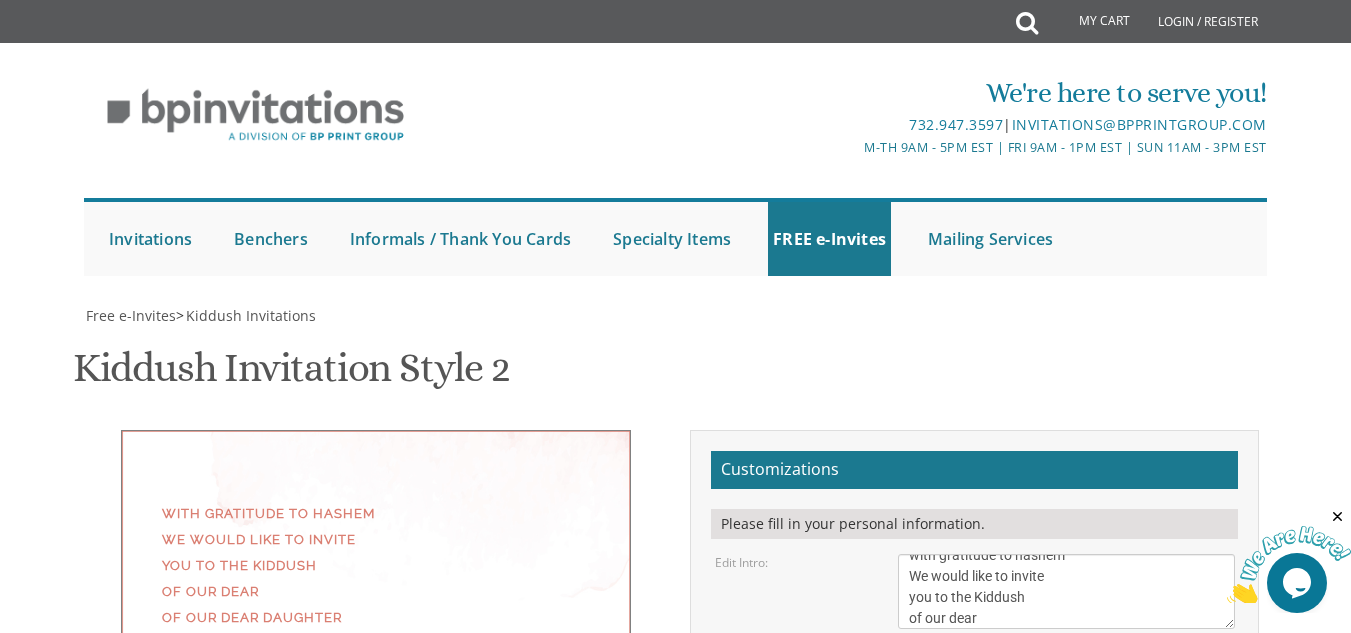 drag, startPoint x: 964, startPoint y: 464, endPoint x: 889, endPoint y: 464, distance: 75 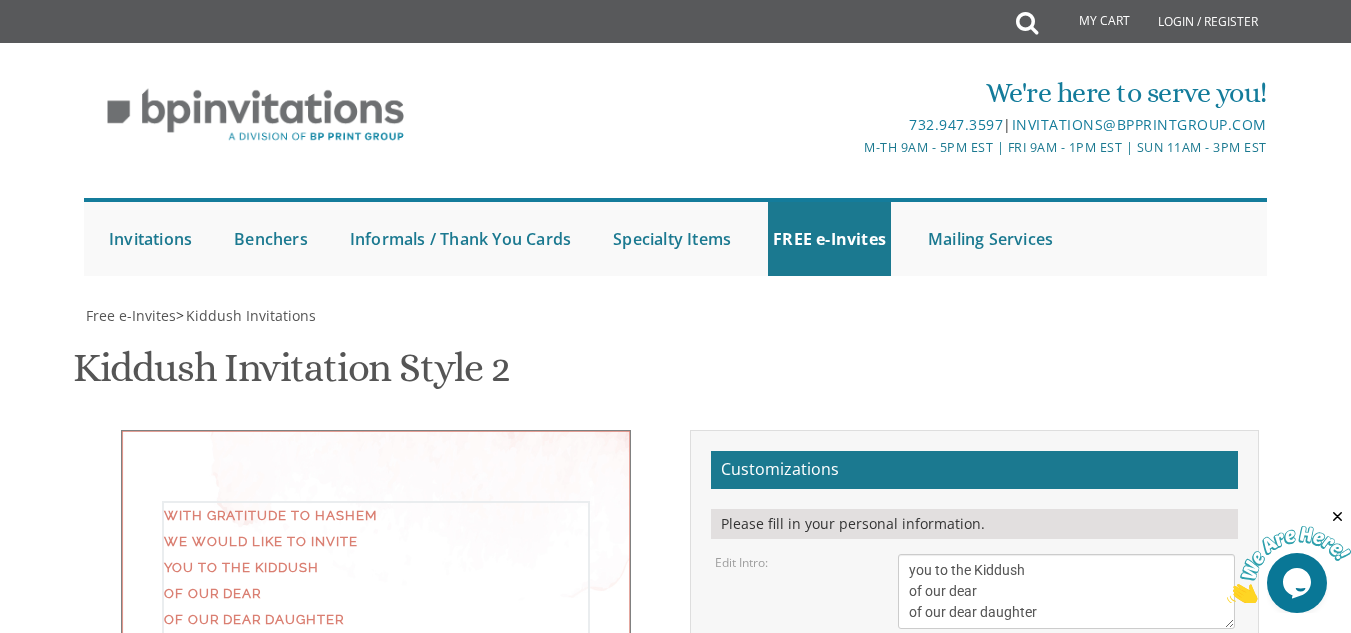 drag, startPoint x: 1060, startPoint y: 353, endPoint x: 897, endPoint y: 381, distance: 165.38742 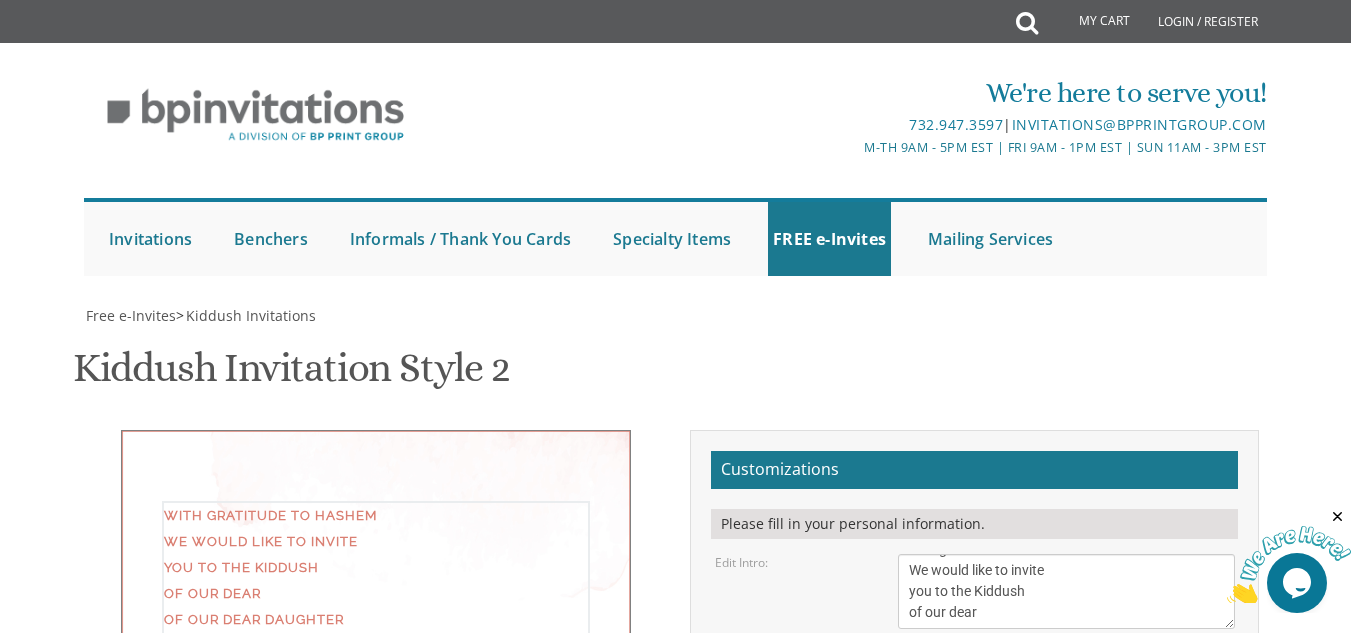 click on "We would like to invite
you to the Kiddush
of our dear daughter" at bounding box center [1066, 591] 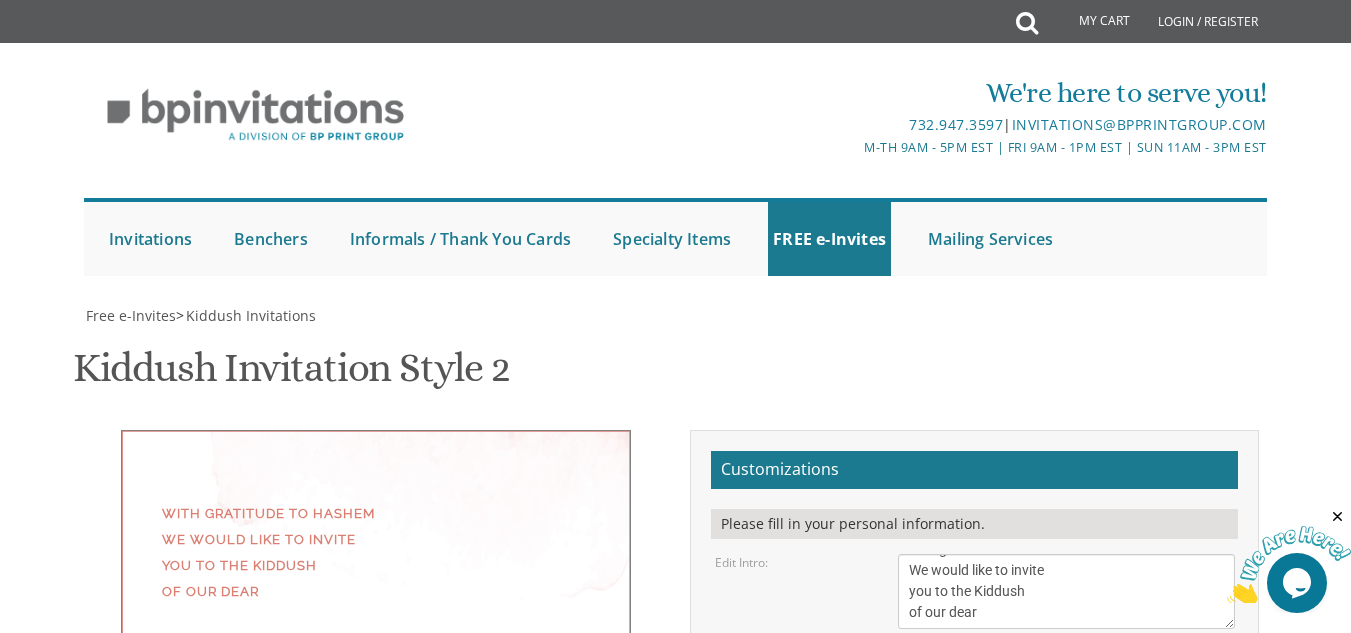 type on "Daughter" 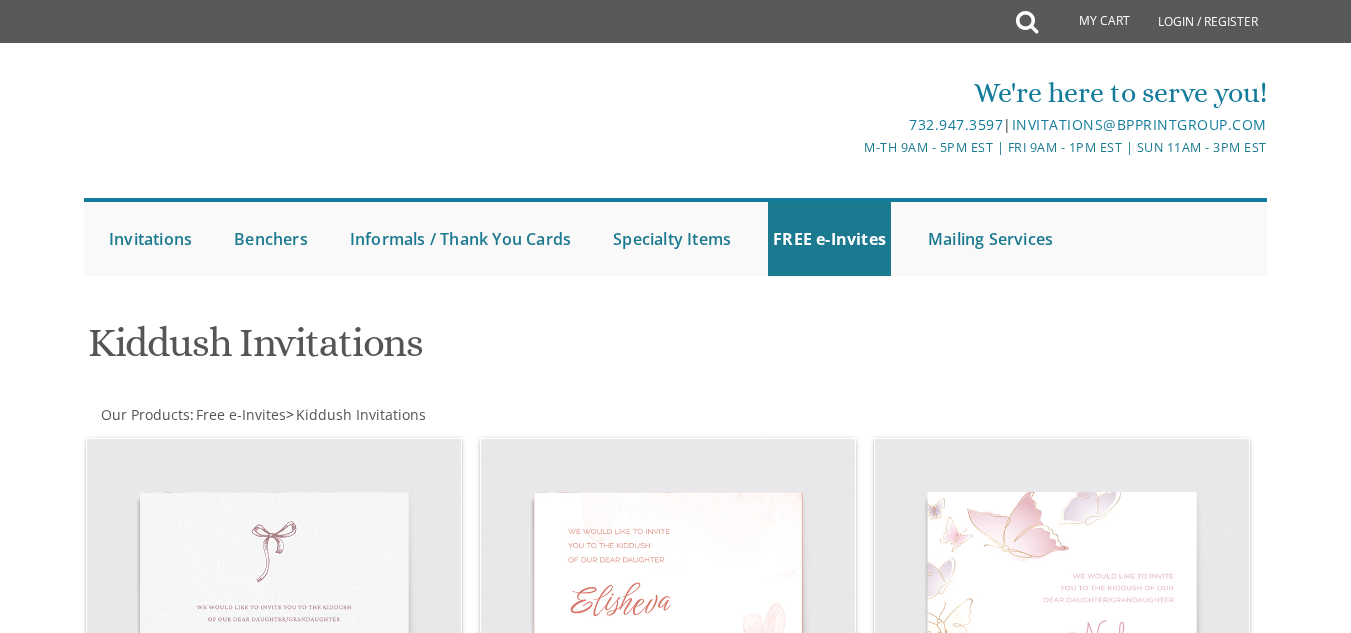scroll, scrollTop: 342, scrollLeft: 0, axis: vertical 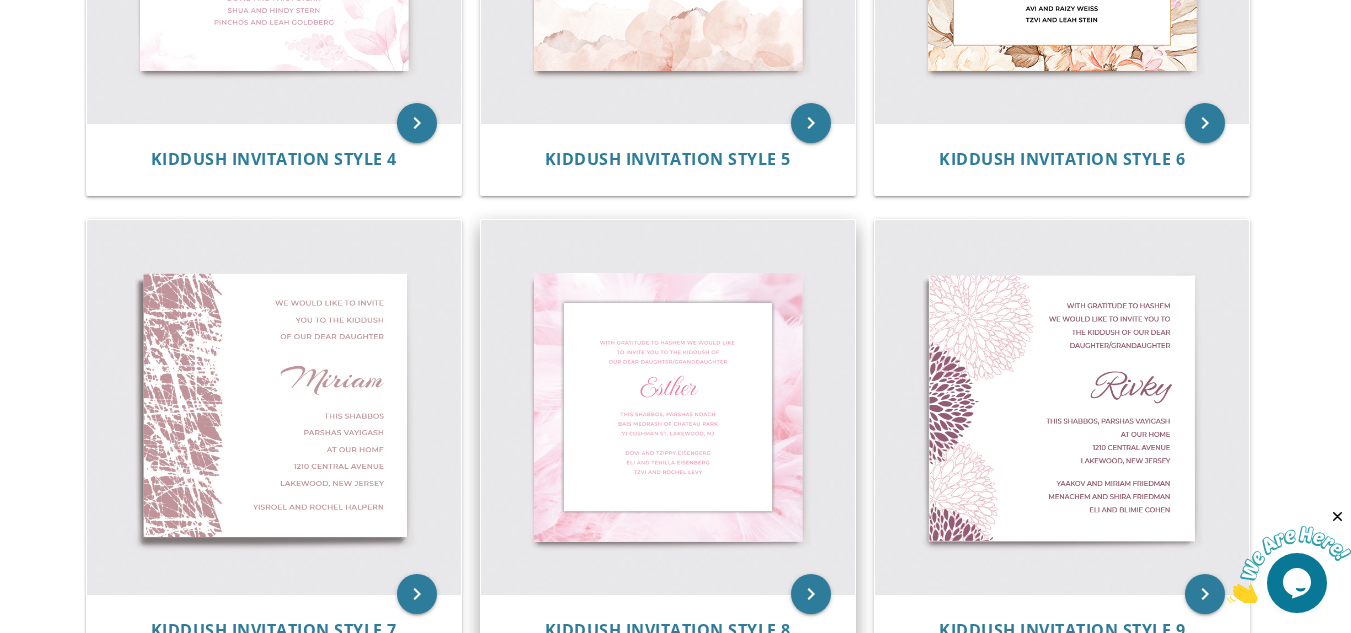 click at bounding box center [668, 407] 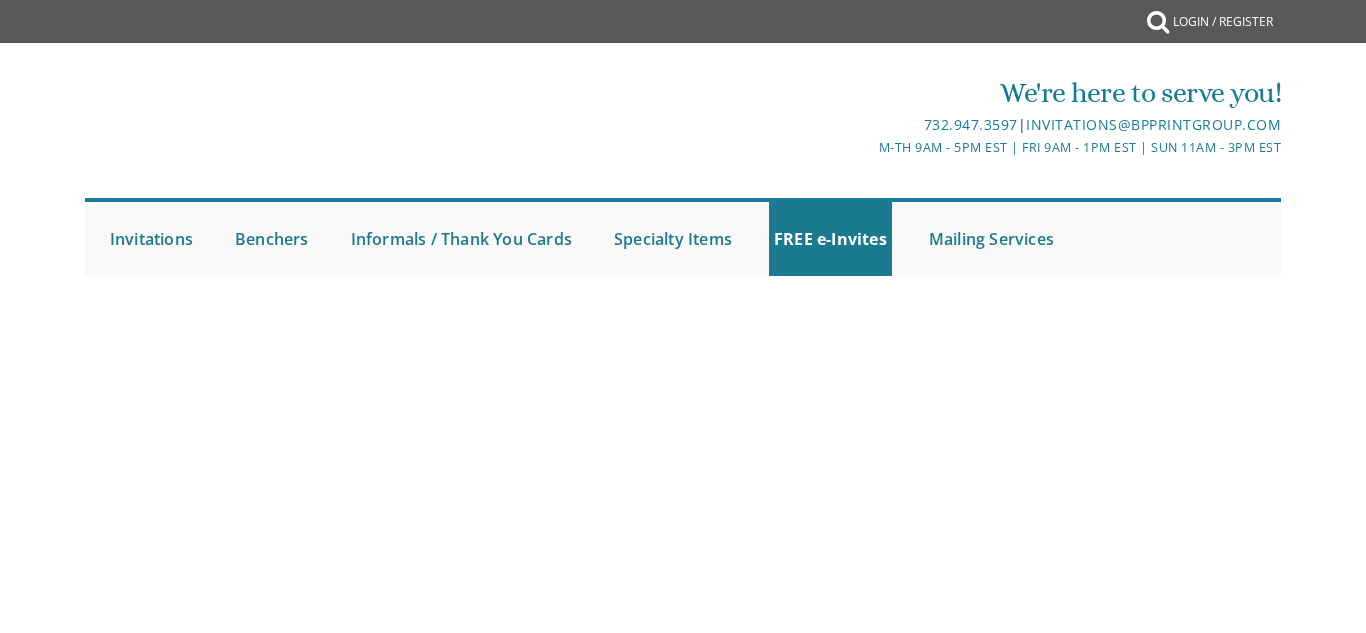 scroll, scrollTop: 0, scrollLeft: 0, axis: both 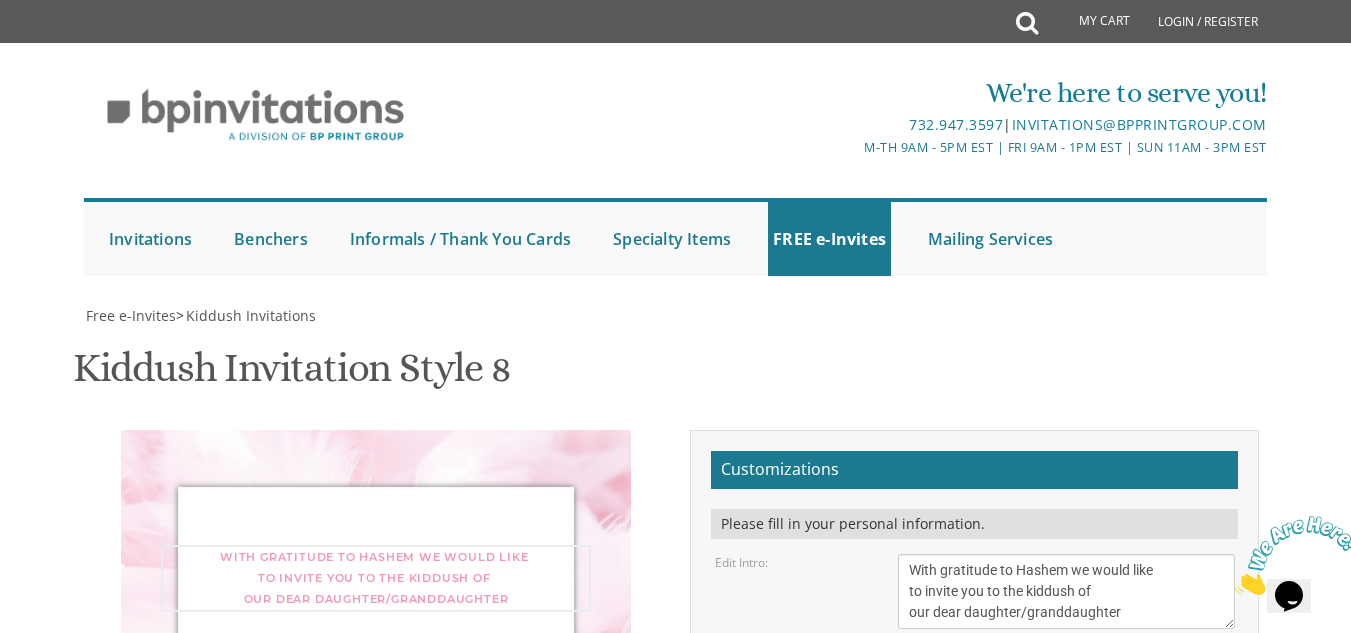 drag, startPoint x: 1132, startPoint y: 426, endPoint x: 965, endPoint y: 430, distance: 167.0479 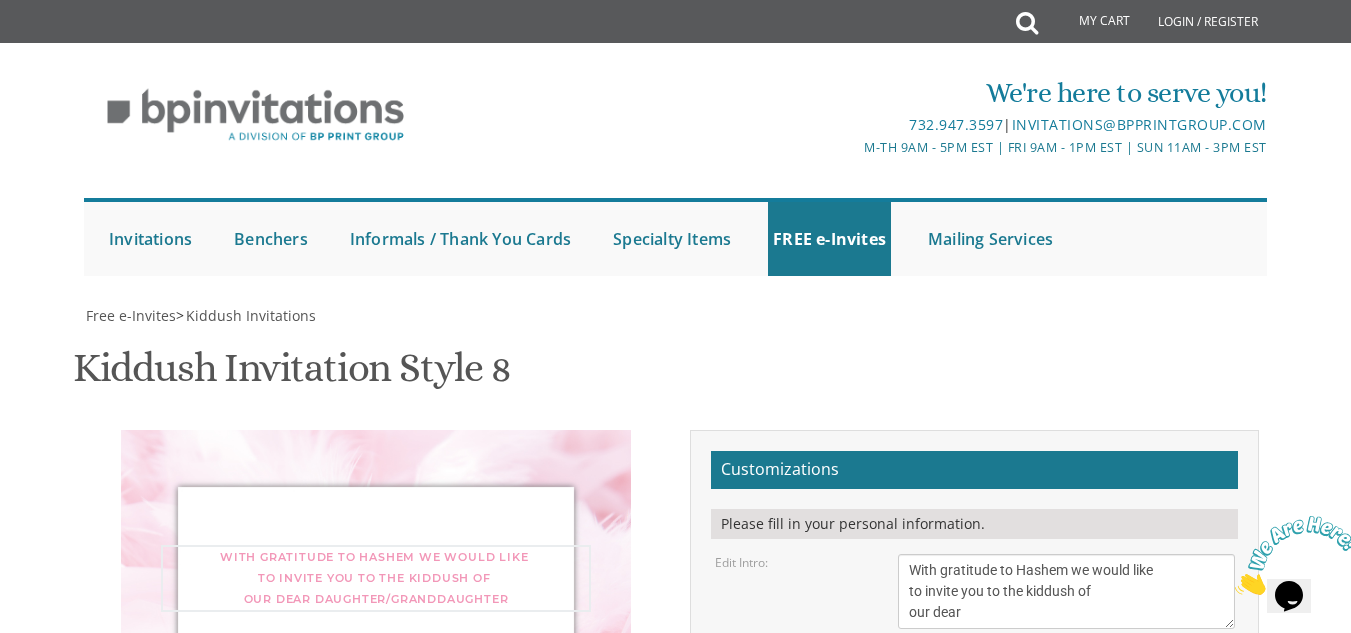 type on "With gratitude to Hashem we would like
to invite you to the kiddush of
our dear" 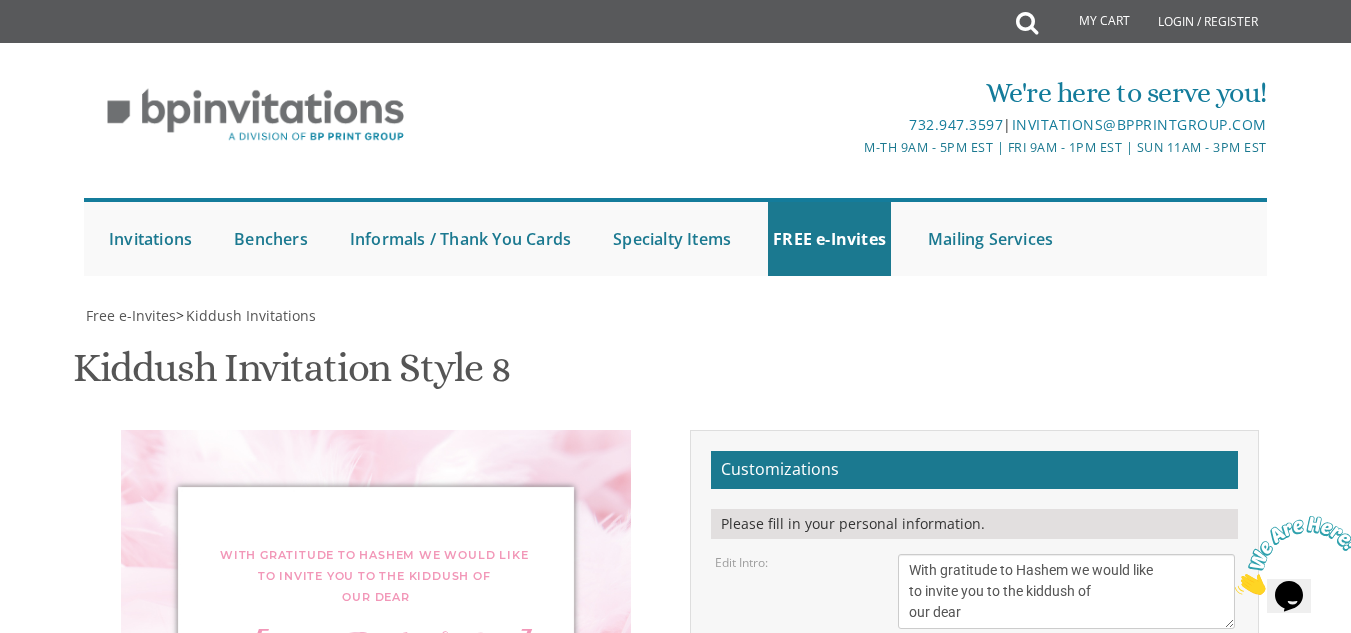 click on "40px 50px 60px 70px" at bounding box center (1066, 666) 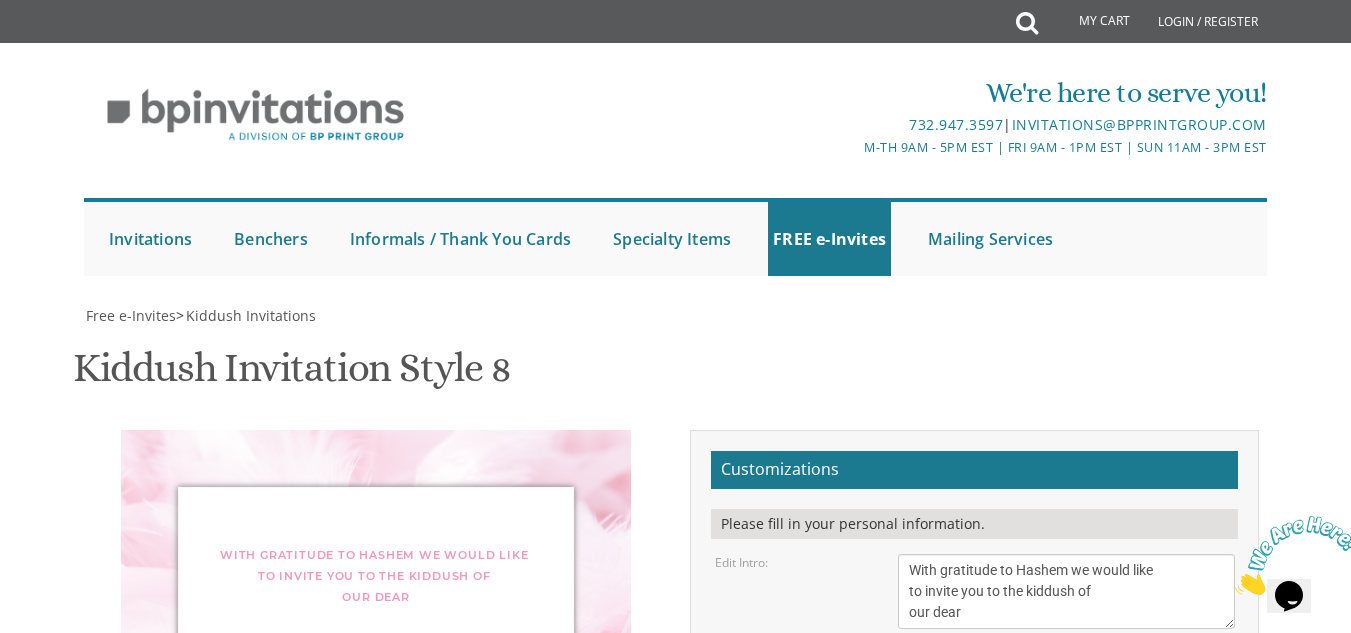 drag, startPoint x: 964, startPoint y: 543, endPoint x: 892, endPoint y: 549, distance: 72.249565 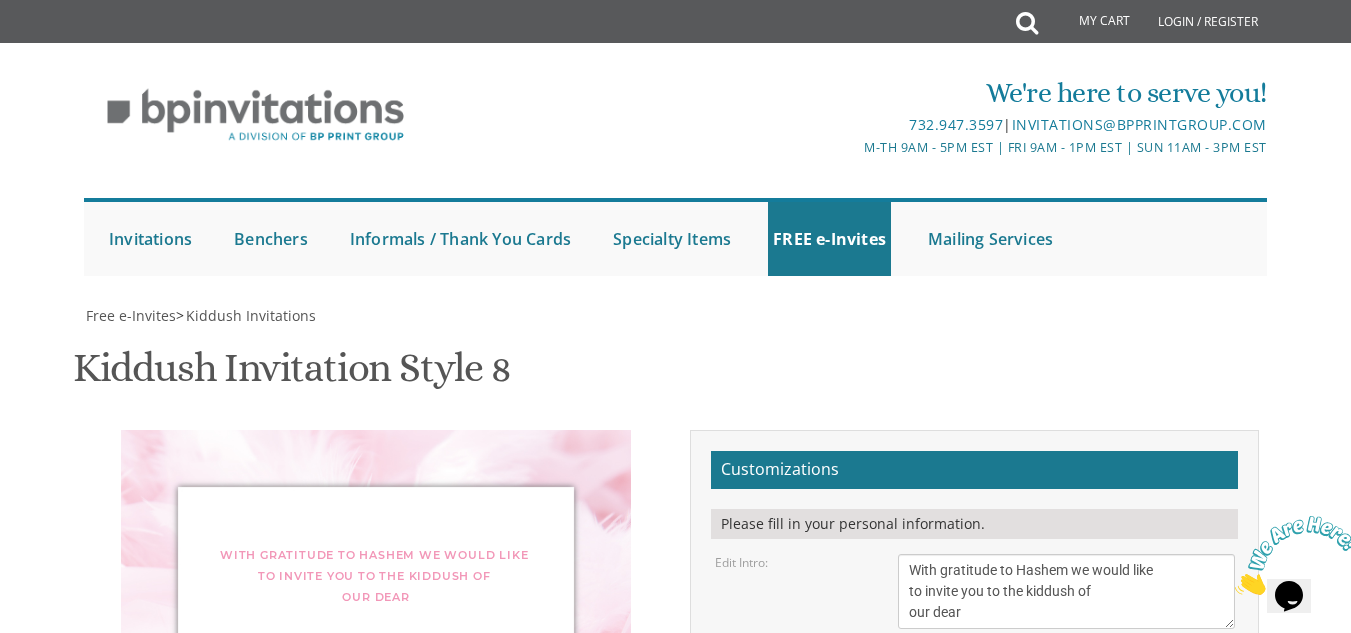 click on "Edit Parents/Grandparents:
Dovi and Tzippy Eisenberg
Eli and Tehilla Eisenberg
Tzvi and Rochel Levy" at bounding box center [974, 888] 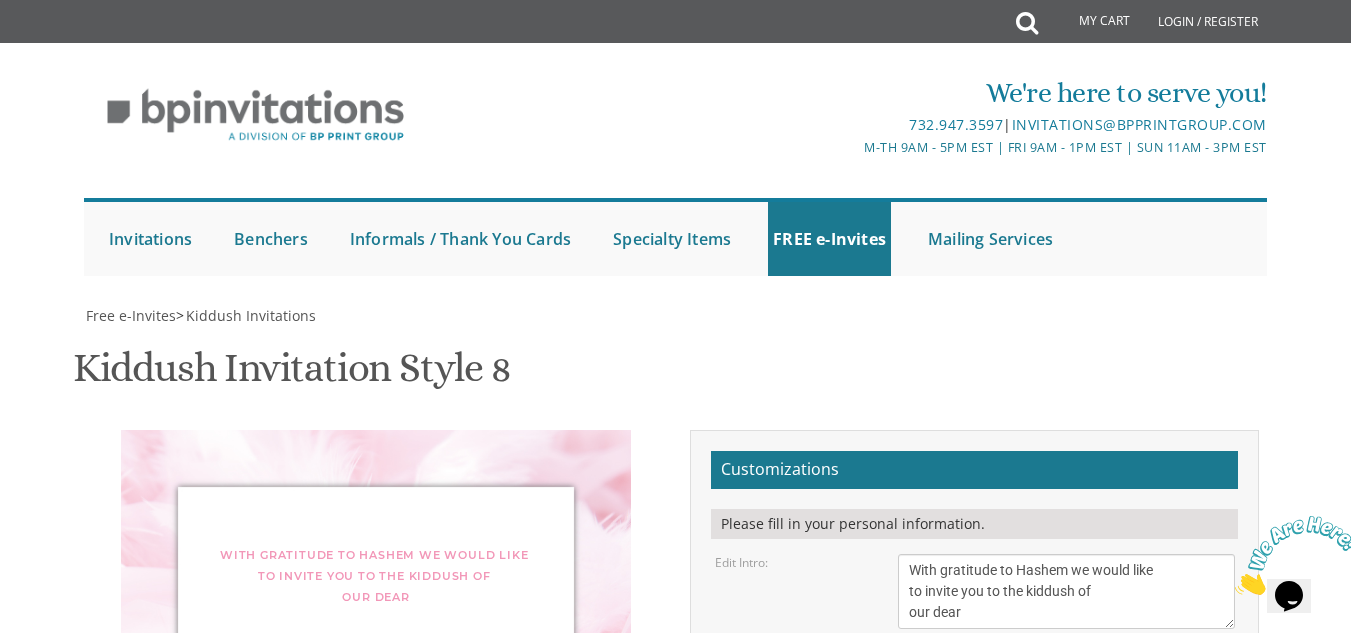 scroll, scrollTop: 478, scrollLeft: 0, axis: vertical 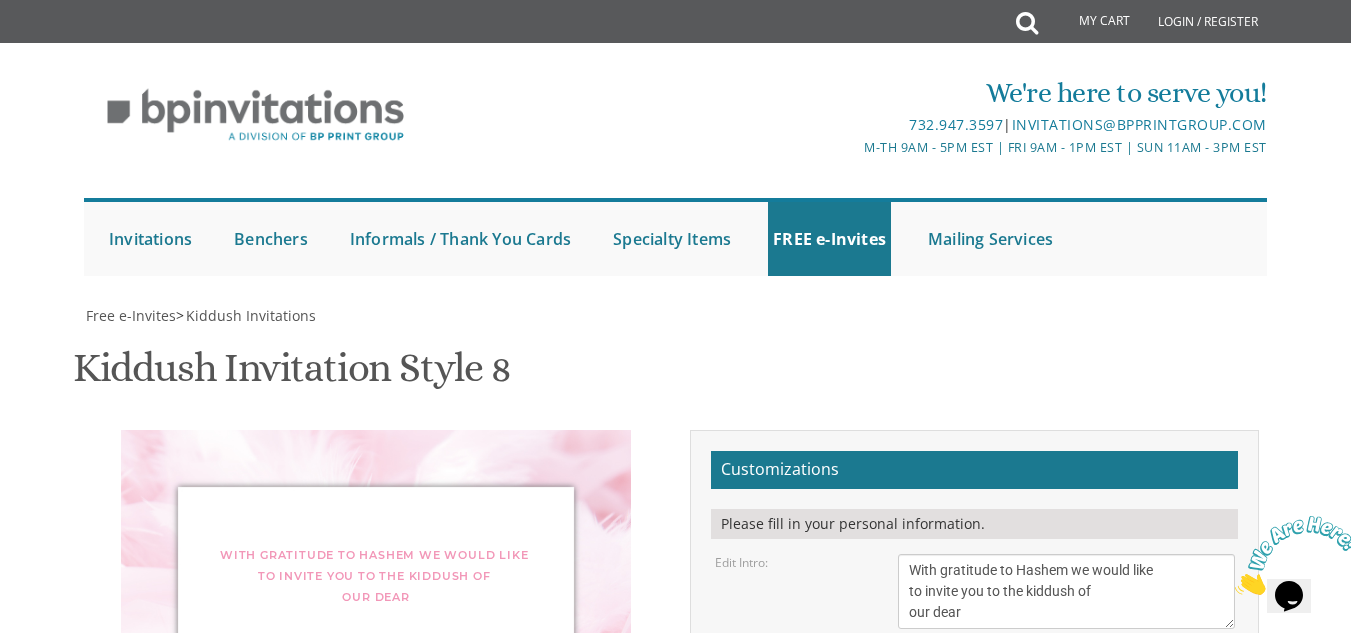 click on "Email Address*" at bounding box center [974, 992] 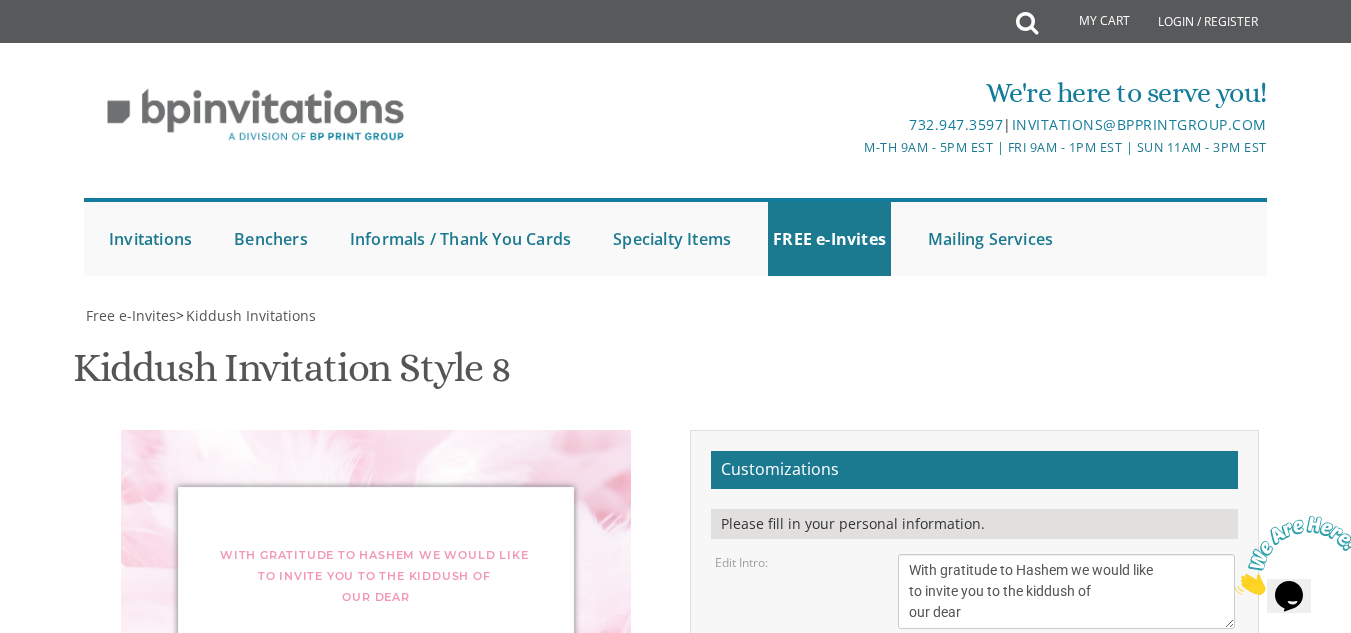 drag, startPoint x: 1008, startPoint y: 339, endPoint x: 885, endPoint y: 358, distance: 124.45883 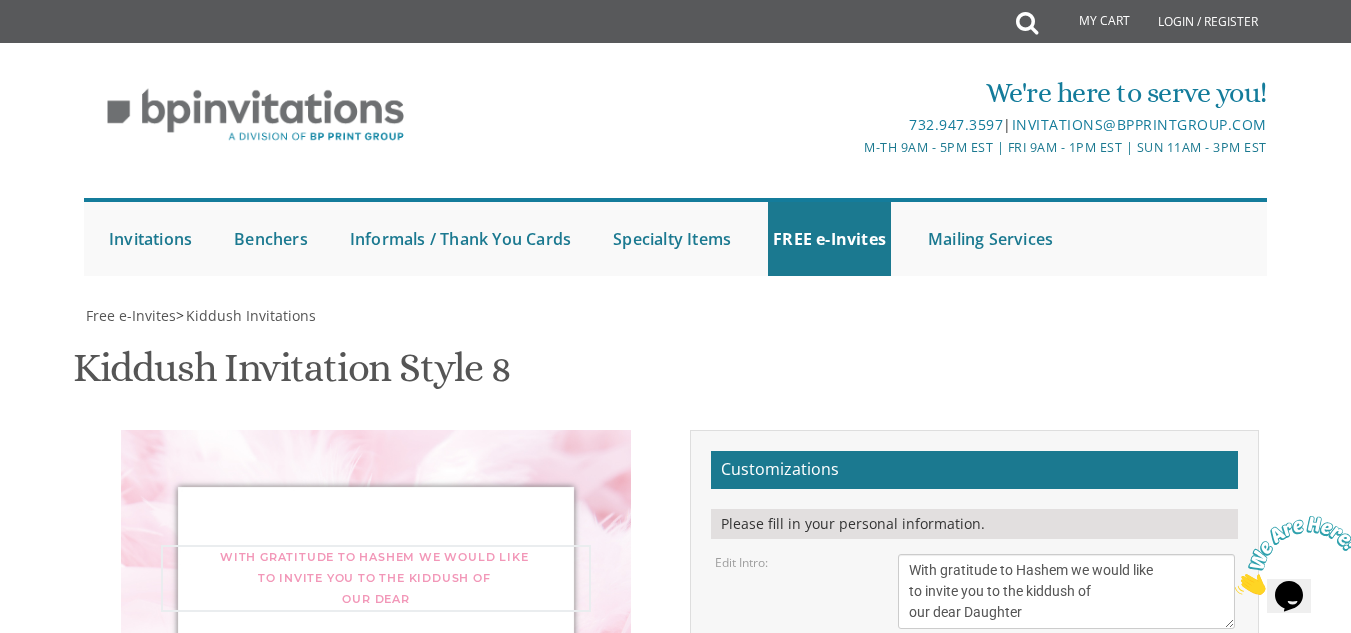 scroll, scrollTop: 15, scrollLeft: 0, axis: vertical 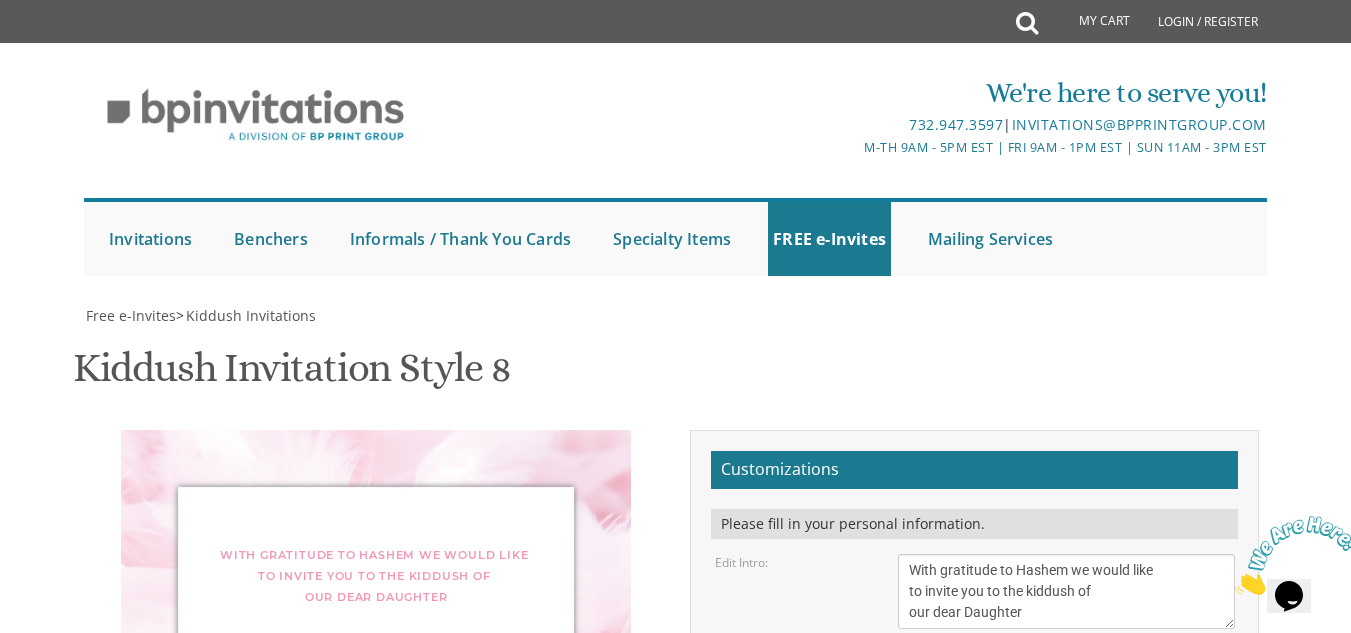 drag, startPoint x: 1042, startPoint y: 440, endPoint x: 884, endPoint y: 363, distance: 175.76405 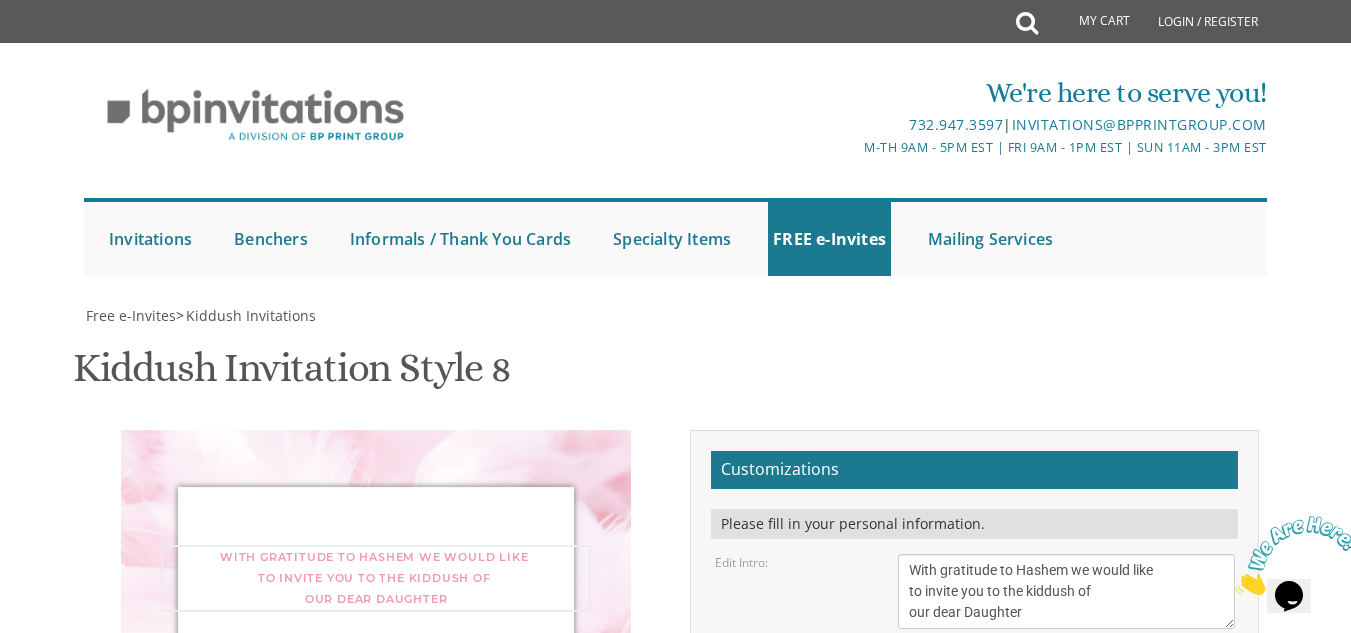 click on "With gratitude to Hashem we would like
to invite you to the kiddush of
our dear daughter/granddaughter" at bounding box center (1066, 591) 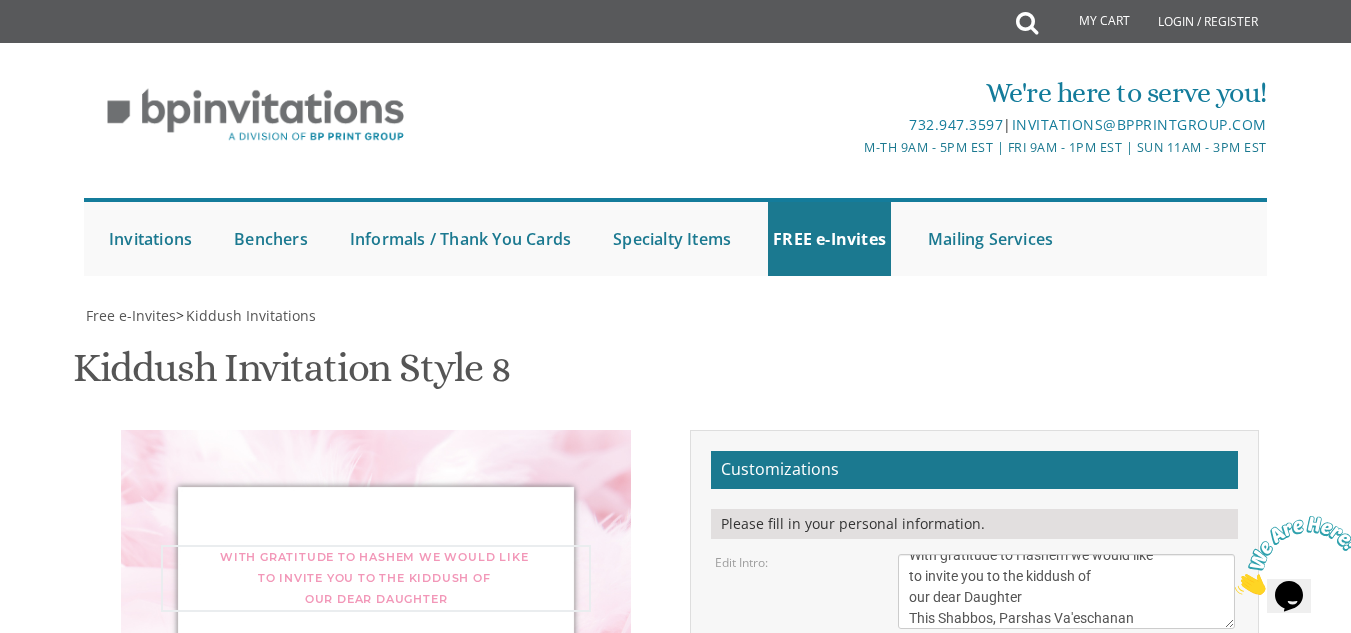 scroll, scrollTop: 78, scrollLeft: 0, axis: vertical 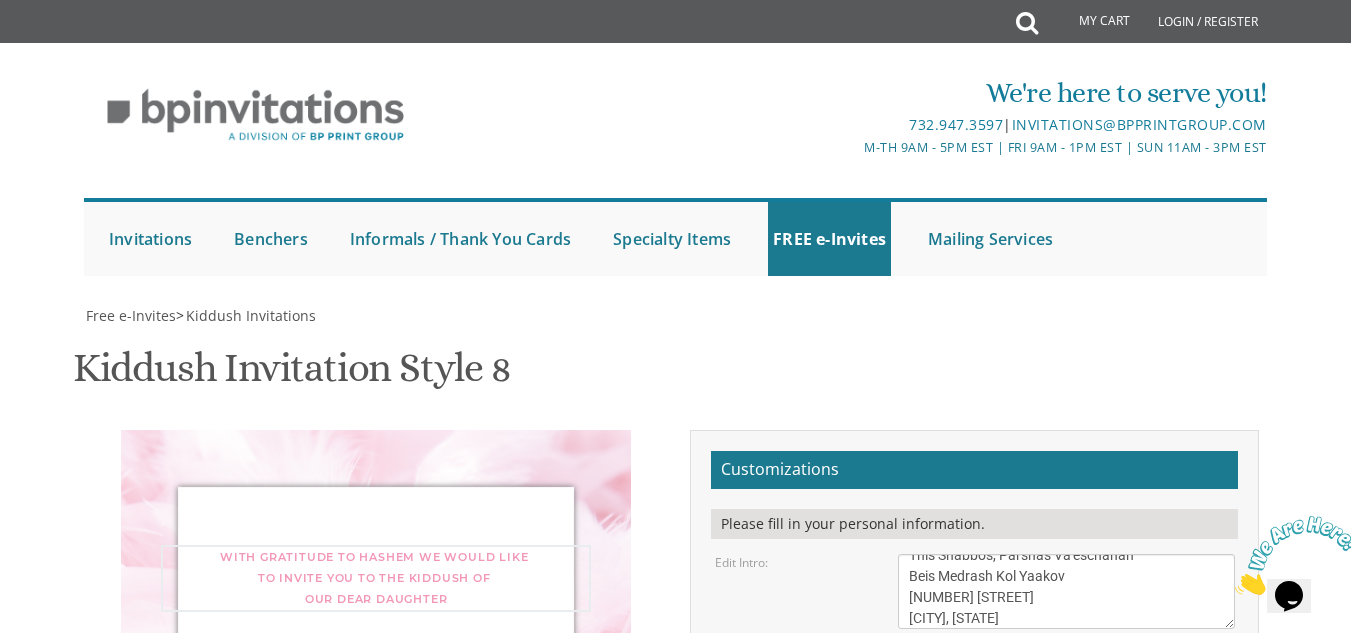 click on "With gratitude to Hashem we would like
to invite you to the kiddush of
our dear daughter/granddaughter" at bounding box center [1066, 591] 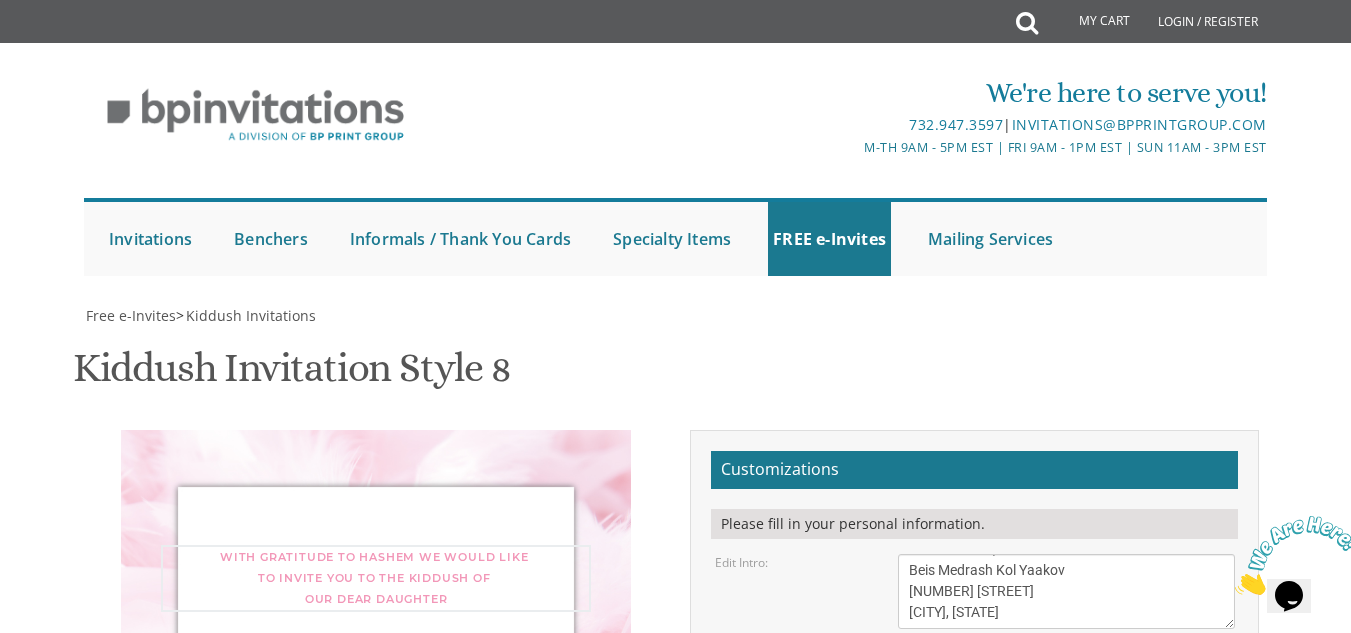 scroll, scrollTop: 120, scrollLeft: 0, axis: vertical 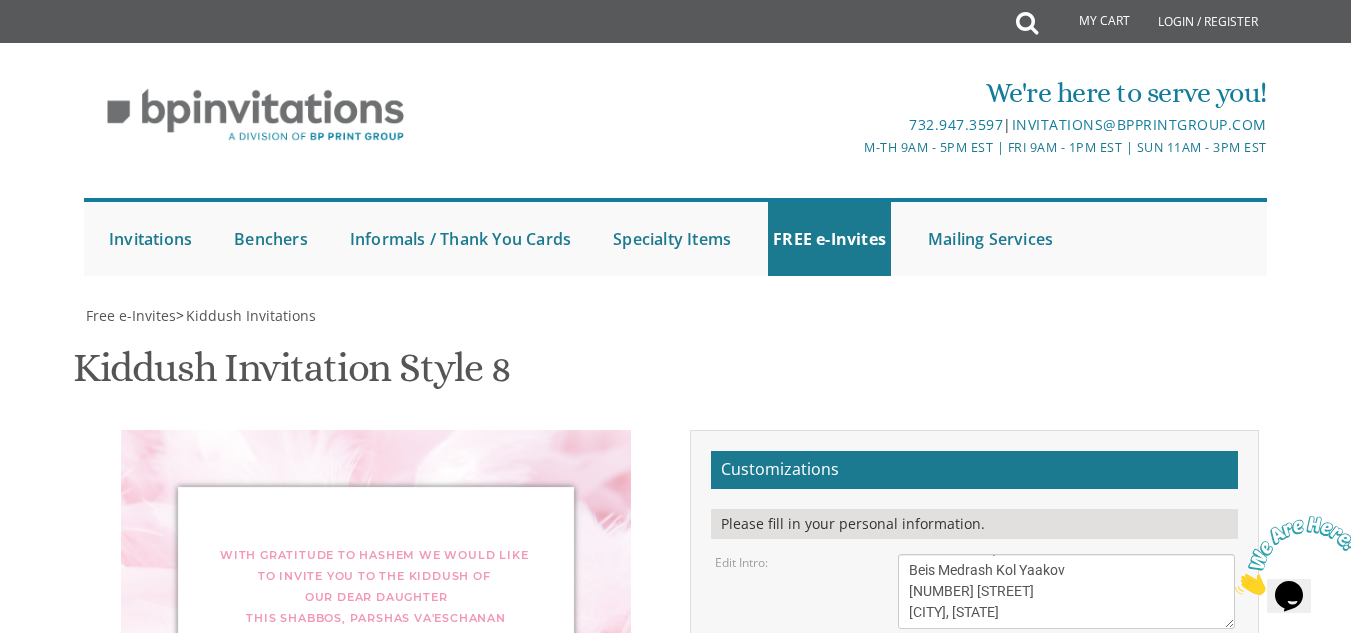 drag, startPoint x: 910, startPoint y: 482, endPoint x: 1084, endPoint y: 479, distance: 174.02586 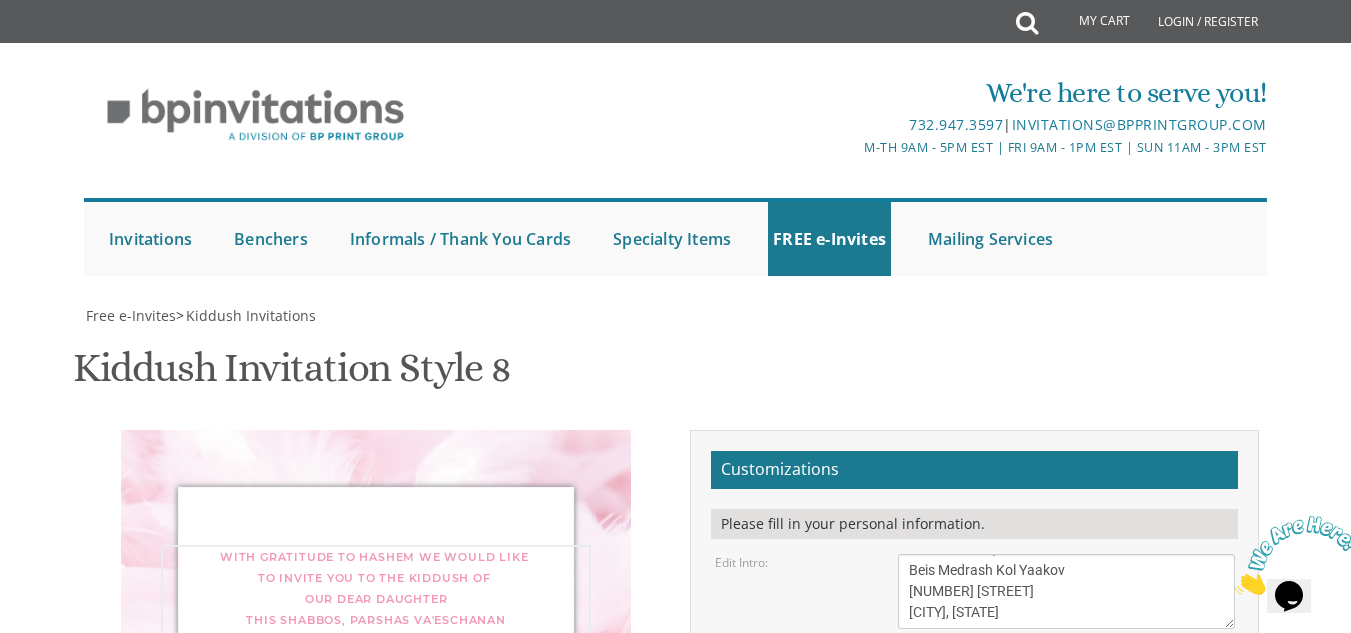 click on "With gratitude to Hashem we would like
to invite you to the kiddush of
our dear daughter/granddaughter" at bounding box center (1066, 591) 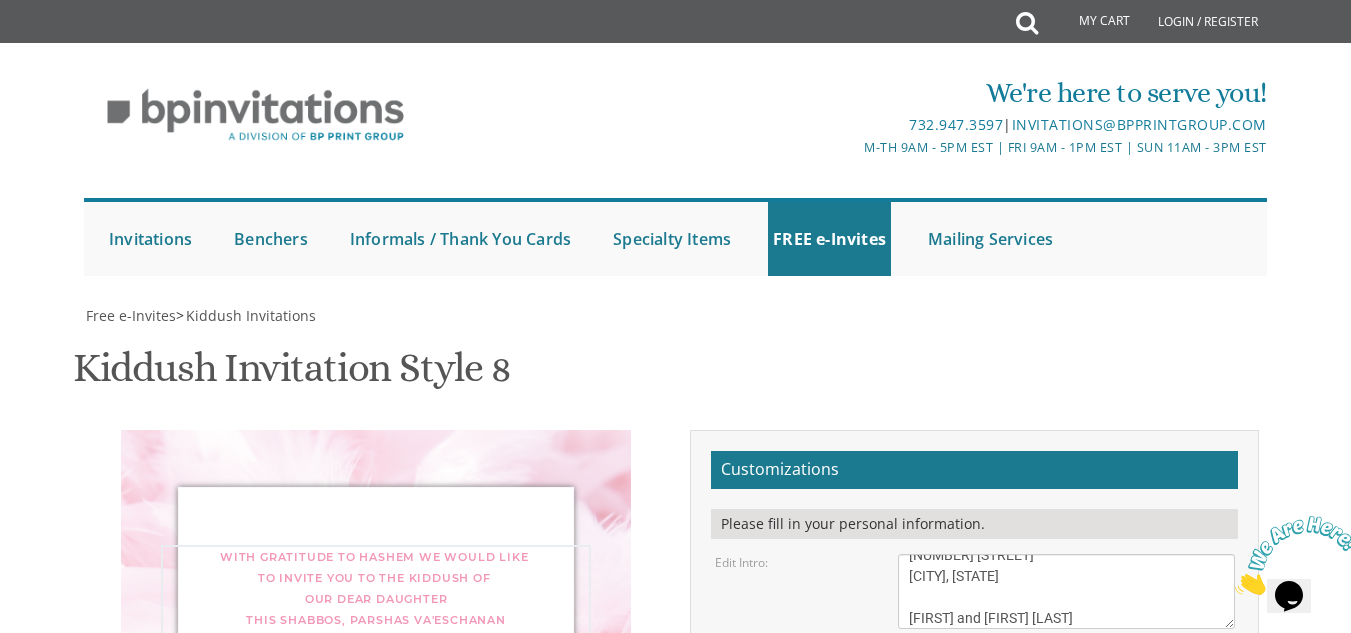 type on "With gratitude to Hashem we would like
to invite you to the kiddush of
our dear Daughter
This Shabbos, Parshas Va'eschanan
Beis Medrash Kol Yaakov
1 Gibson
Jackson, New Jersey
Tzvi and Sorah Lamet" 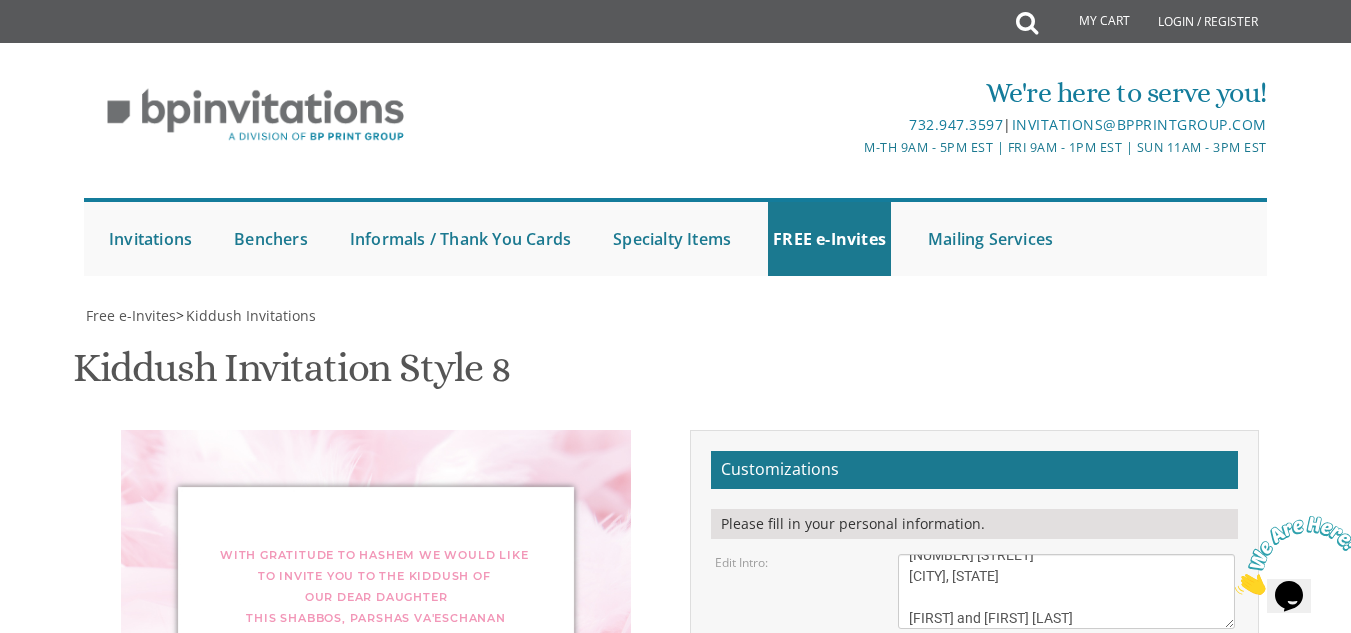 drag, startPoint x: 1067, startPoint y: 481, endPoint x: 886, endPoint y: 472, distance: 181.22362 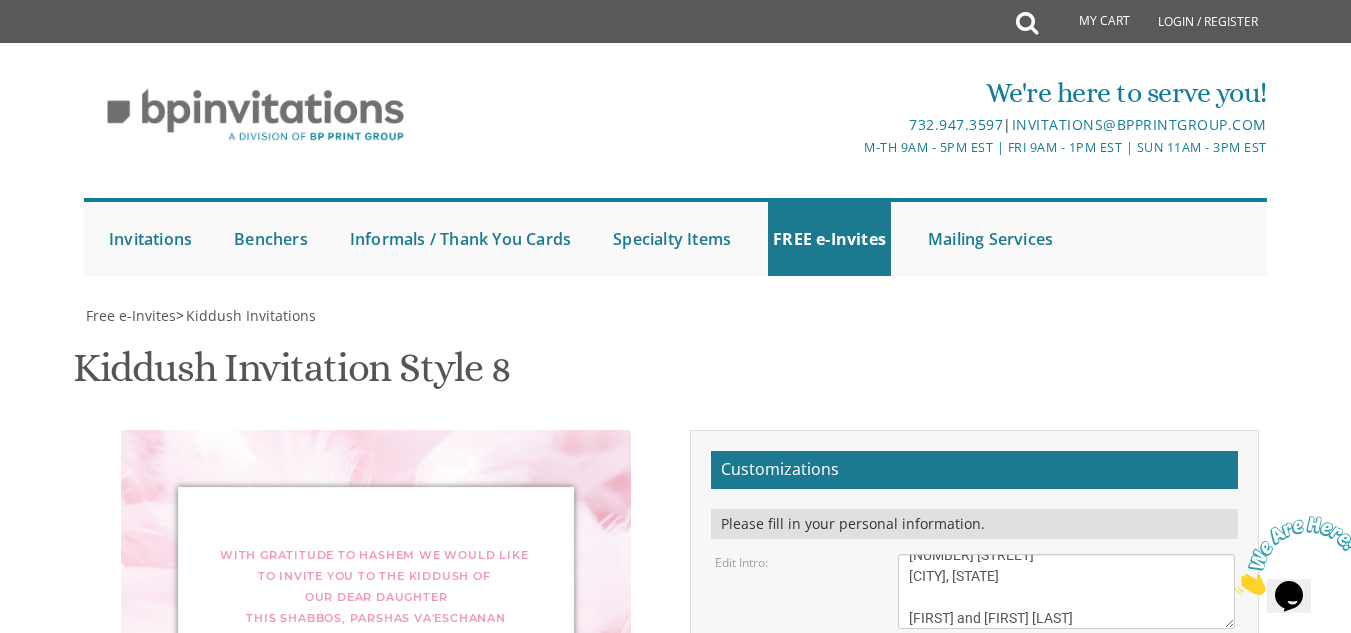click on "Dovi and Tzippy Eisenberg
Eli and Tehilla Eisenberg
Tzvi and Rochel Levy" at bounding box center [1066, 888] 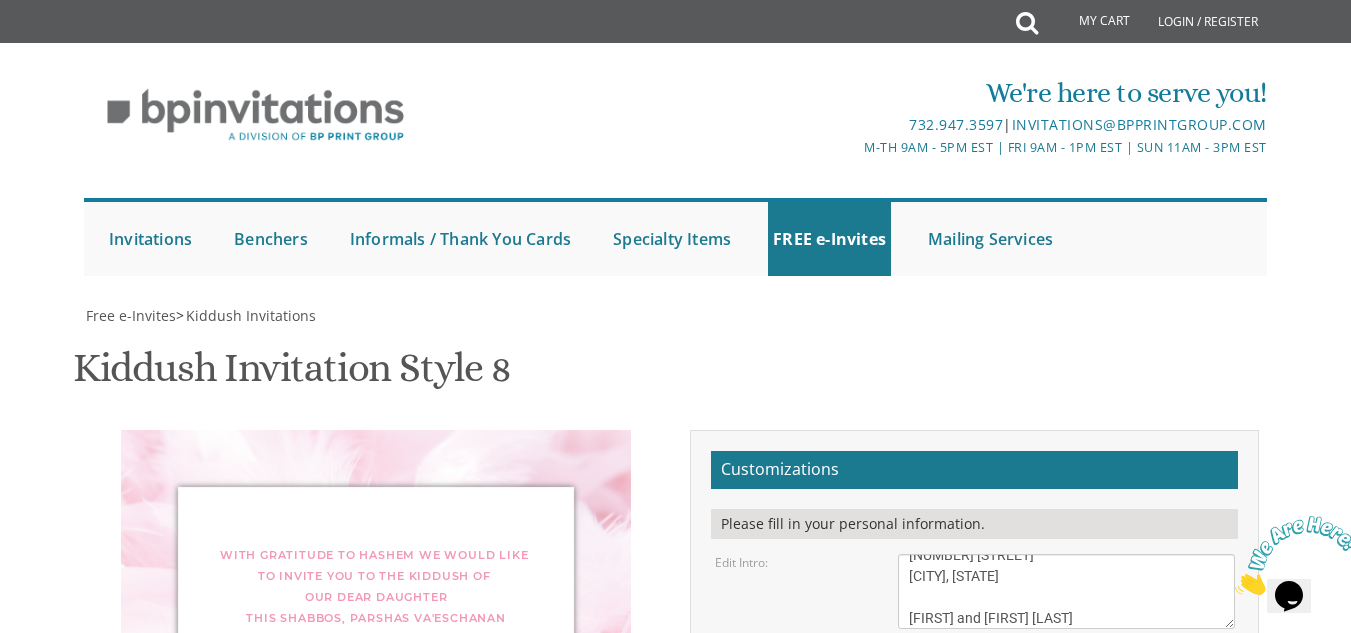 click on "Edit Parents/Grandparents:
Dovi and Tzippy Eisenberg
Eli and Tehilla Eisenberg
Tzvi and Rochel Levy" at bounding box center [974, 888] 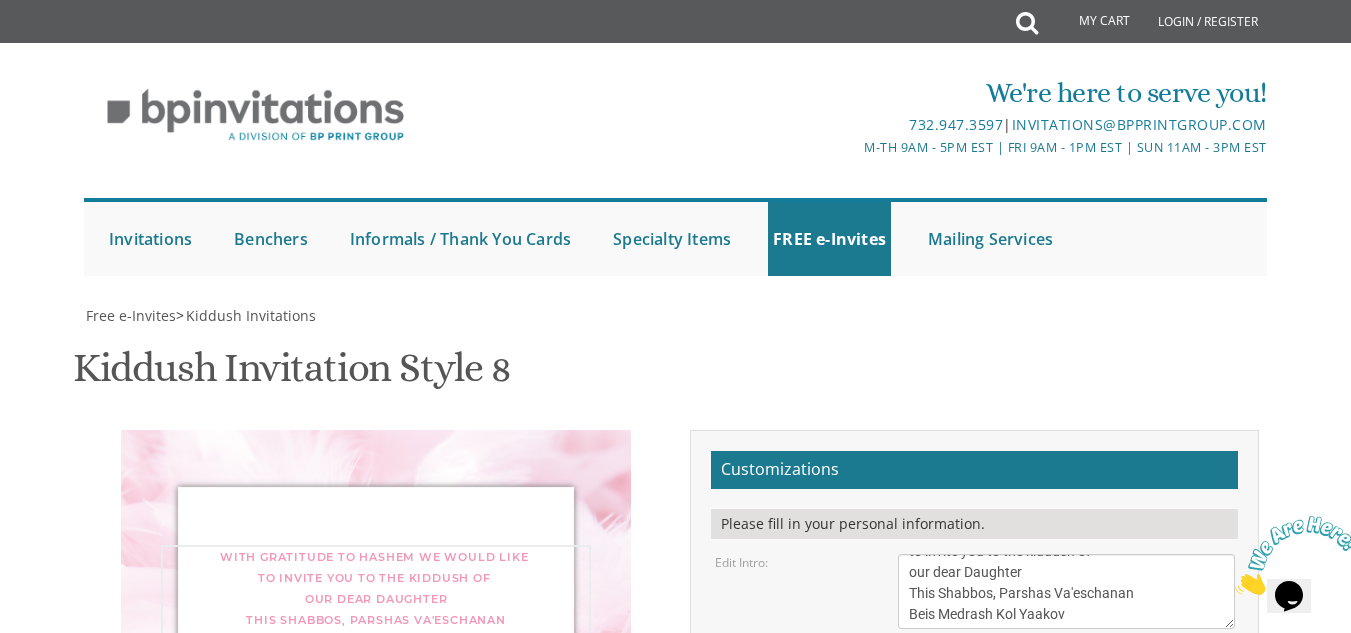 scroll, scrollTop: 0, scrollLeft: 0, axis: both 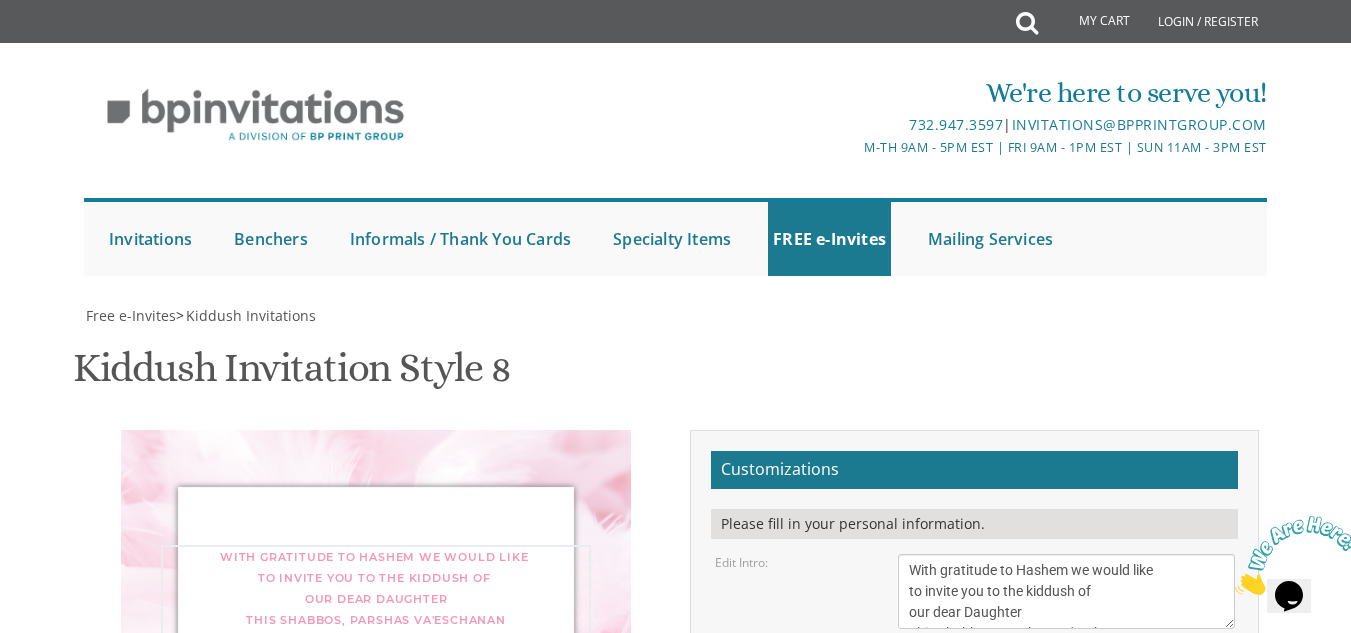 click on "With gratitude to Hashem we would like
to invite you to the kiddush of
our dear daughter/granddaughter" at bounding box center [1066, 591] 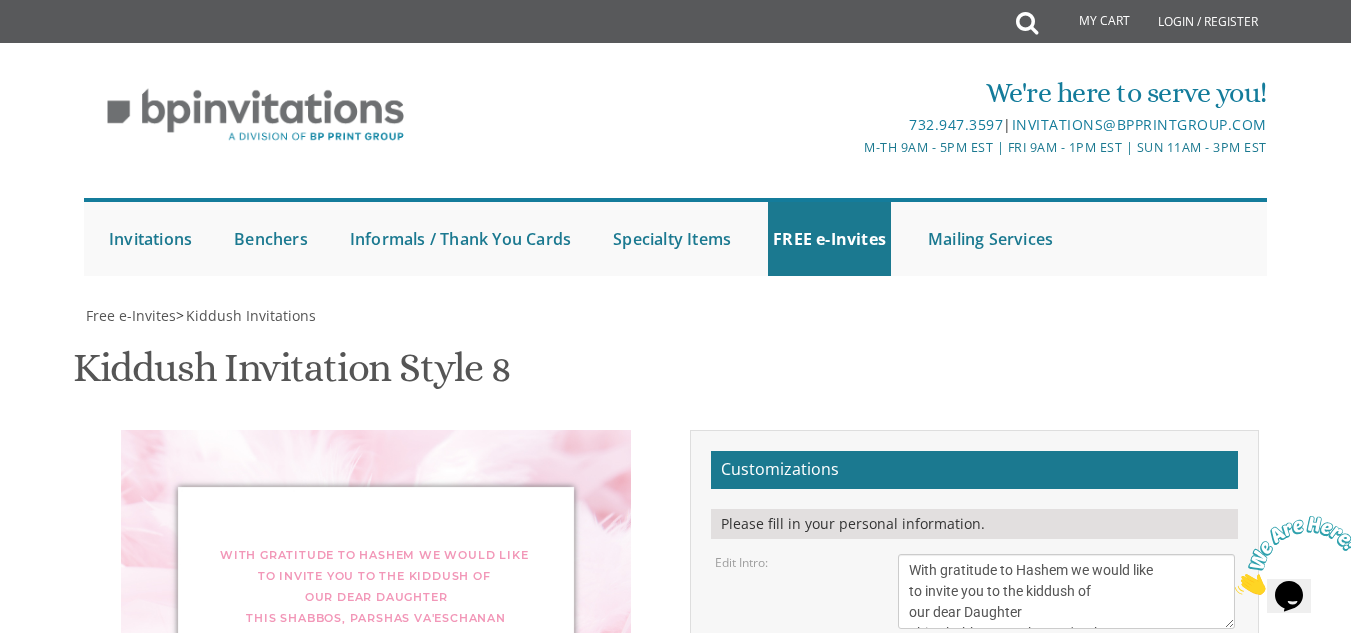 scroll, scrollTop: 645, scrollLeft: 0, axis: vertical 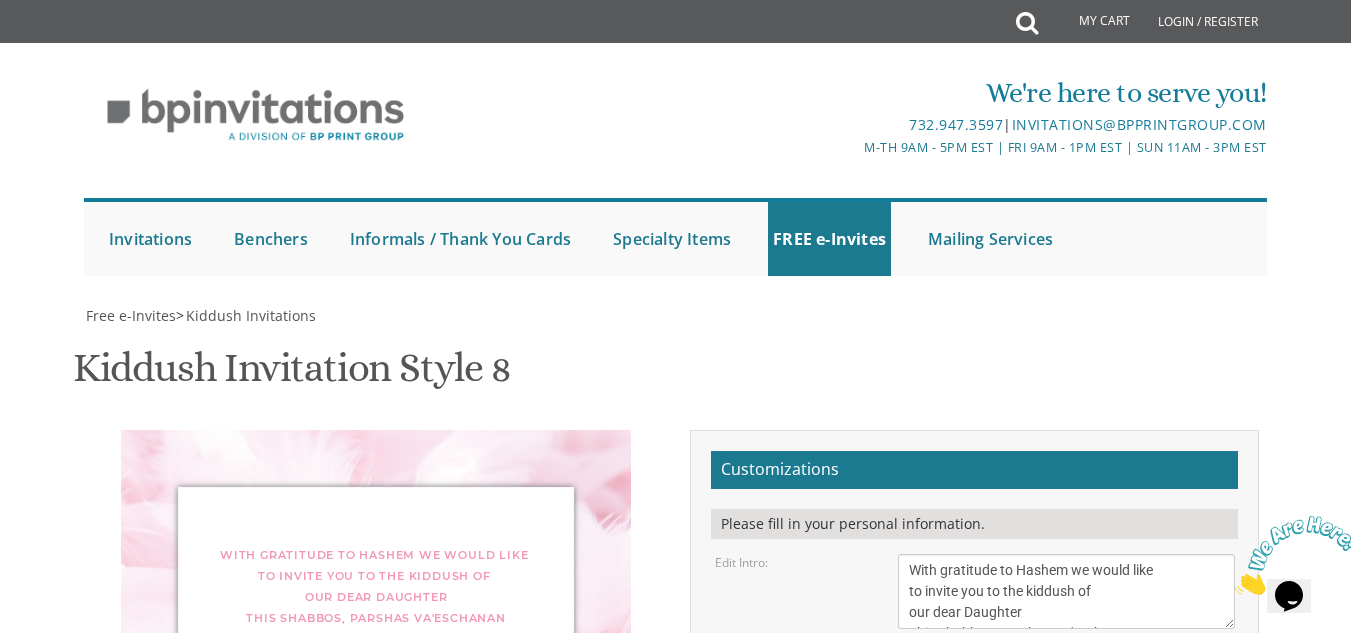 click on "Download PDF" at bounding box center (1090, 1079) 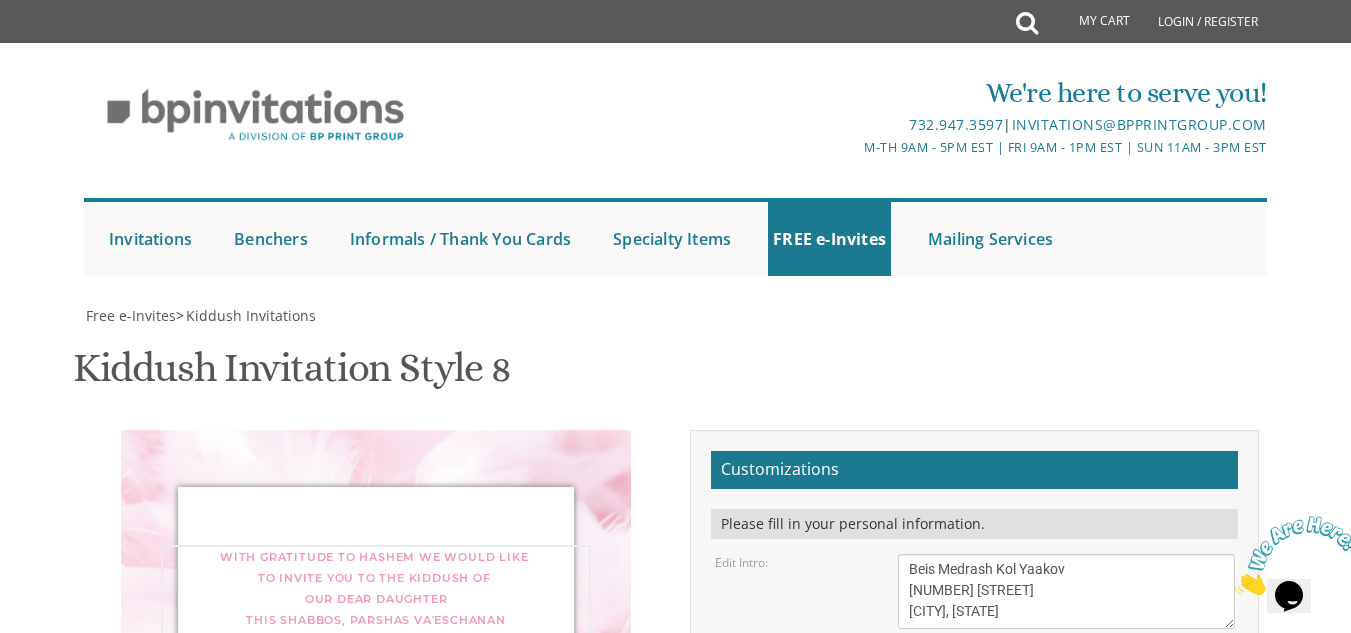 scroll, scrollTop: 168, scrollLeft: 0, axis: vertical 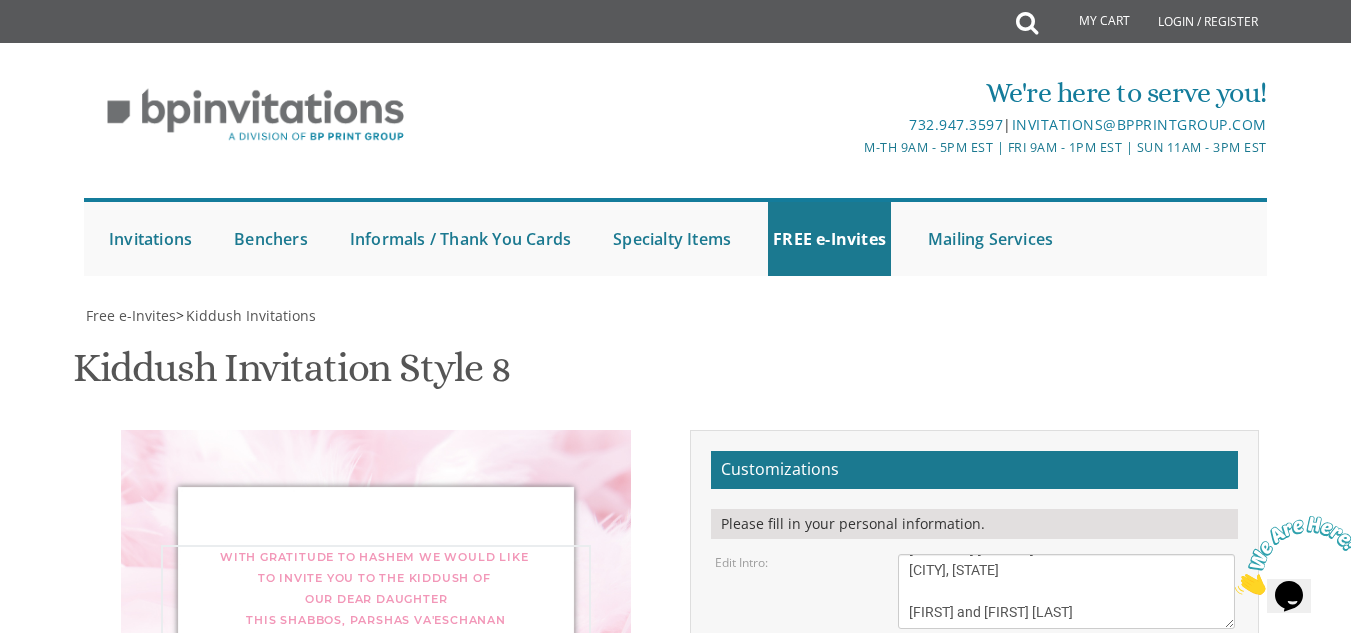 drag, startPoint x: 908, startPoint y: 218, endPoint x: 1148, endPoint y: 245, distance: 241.51398 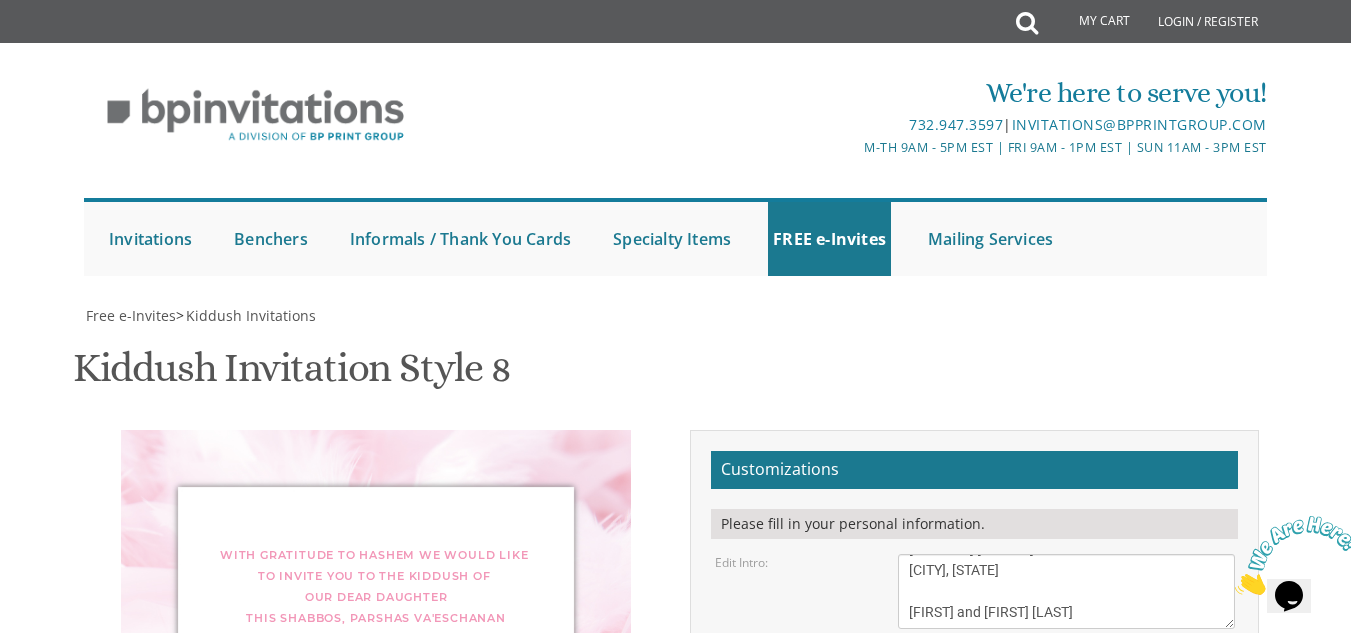 click on "Esther" at bounding box center [1066, 719] 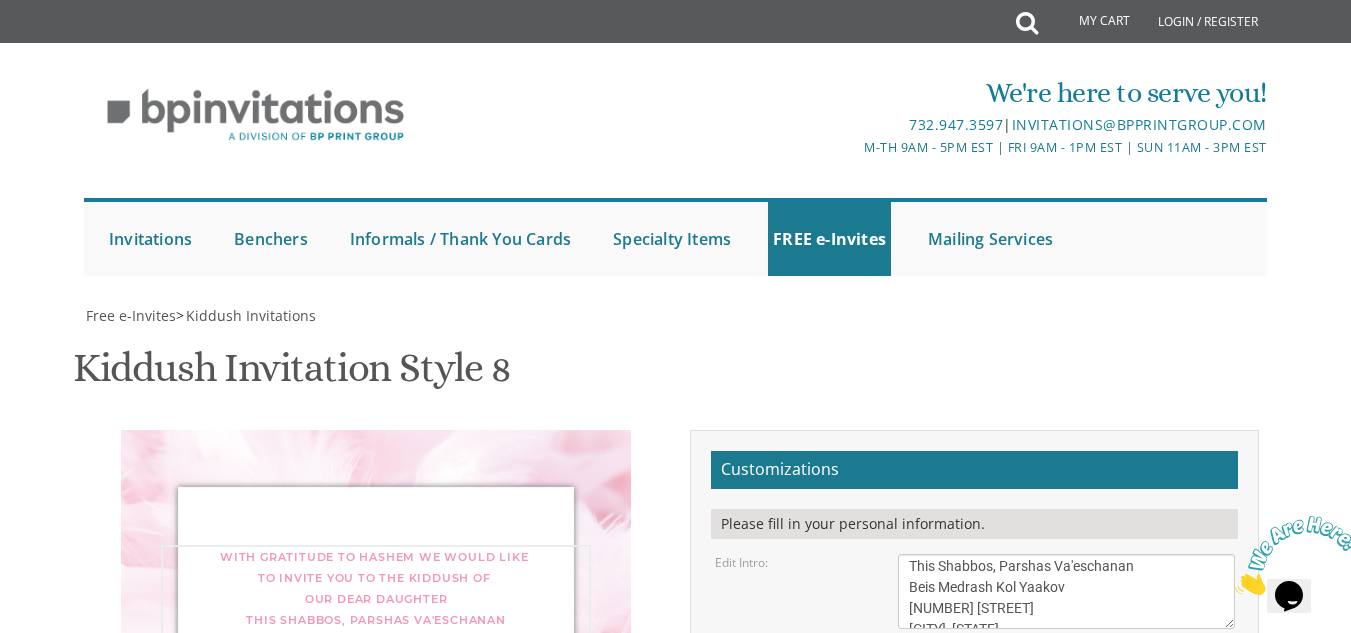 scroll, scrollTop: 0, scrollLeft: 0, axis: both 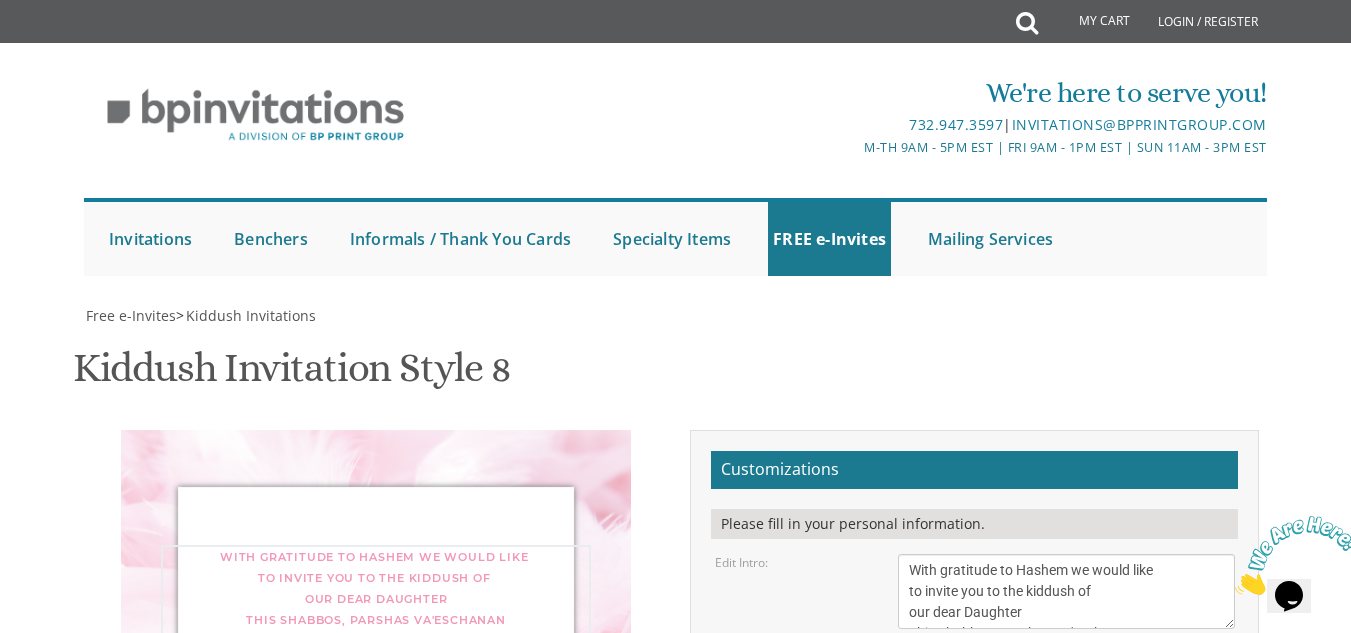 drag, startPoint x: 1053, startPoint y: 223, endPoint x: 890, endPoint y: 139, distance: 183.37122 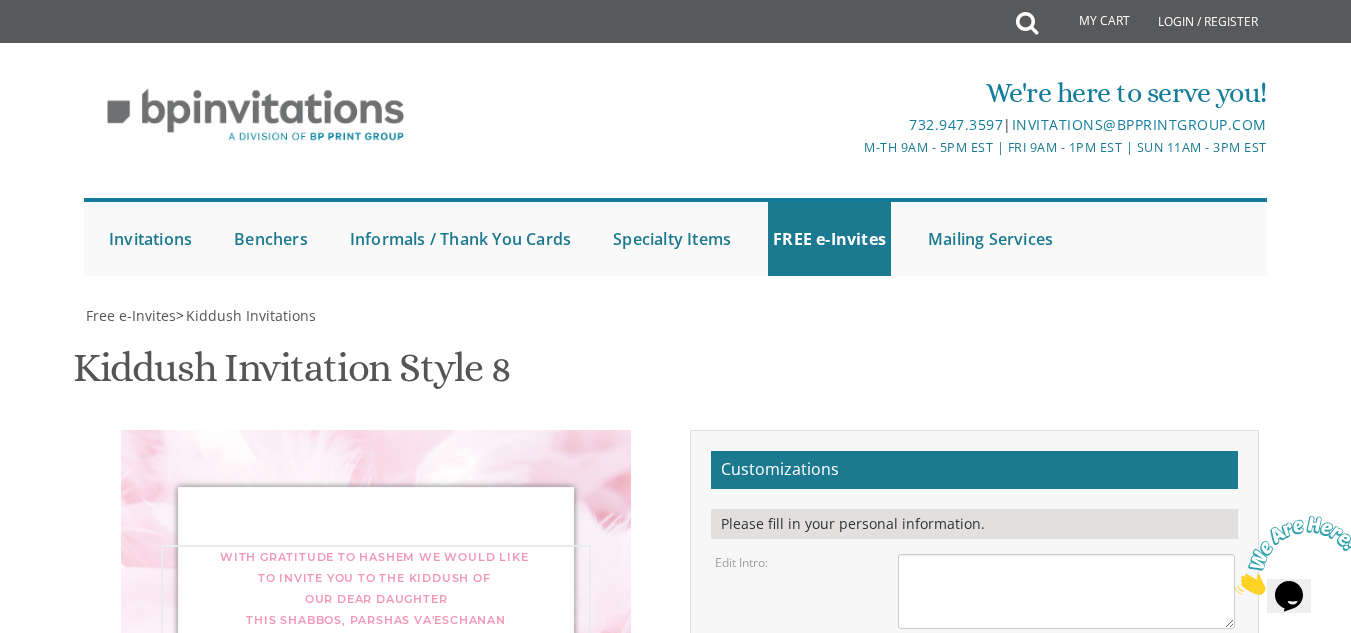 type 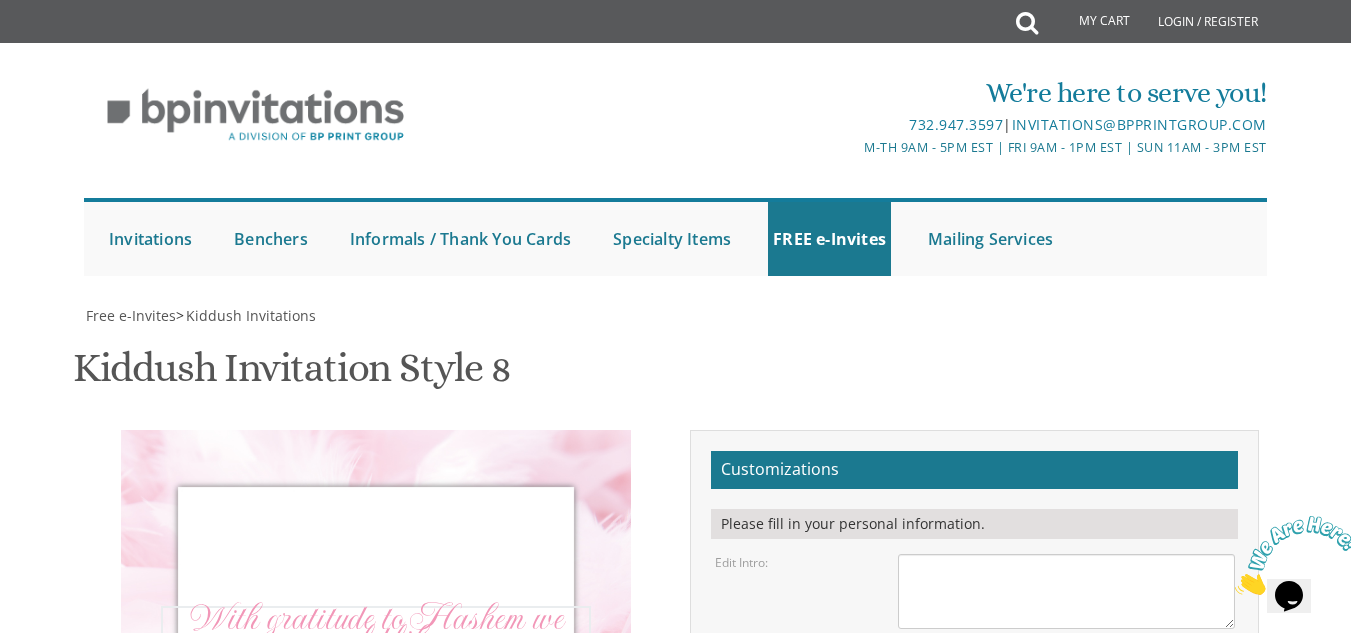 scroll, scrollTop: 0, scrollLeft: 0, axis: both 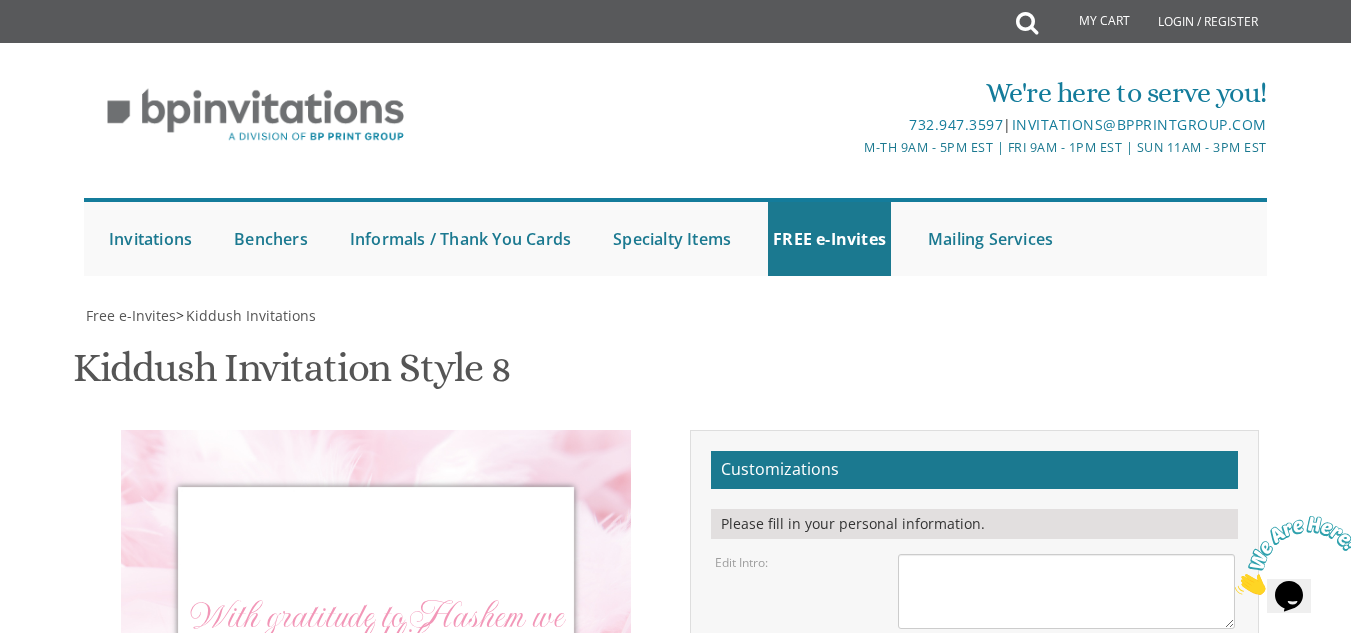 click on "With gratitude to Hashem we would like
to invite you to the kiddush of
our dear Daughter
This Shabbos, Parshas Va'eschanan
Beis Medrash Kol Yaakov
1 Gibson
Jackson, New Jersey
Tzvi and Sorah Lamet" at bounding box center (376, 741) 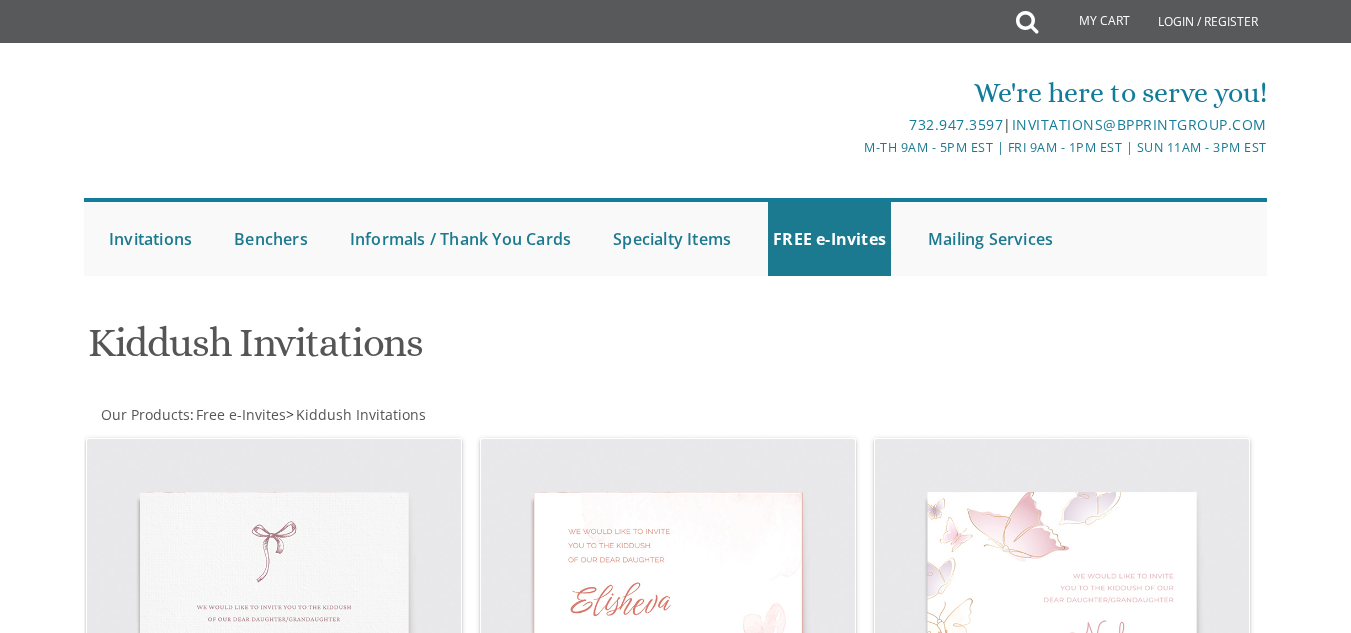 scroll, scrollTop: 1160, scrollLeft: 0, axis: vertical 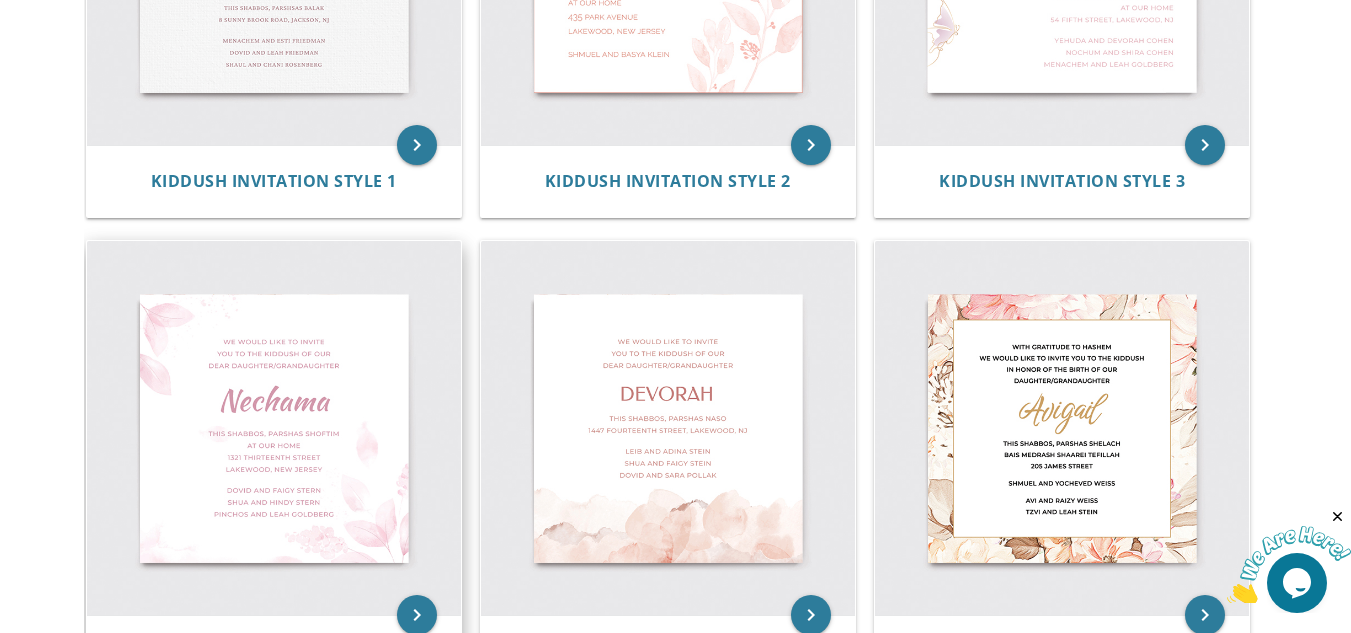 click at bounding box center [274, 428] 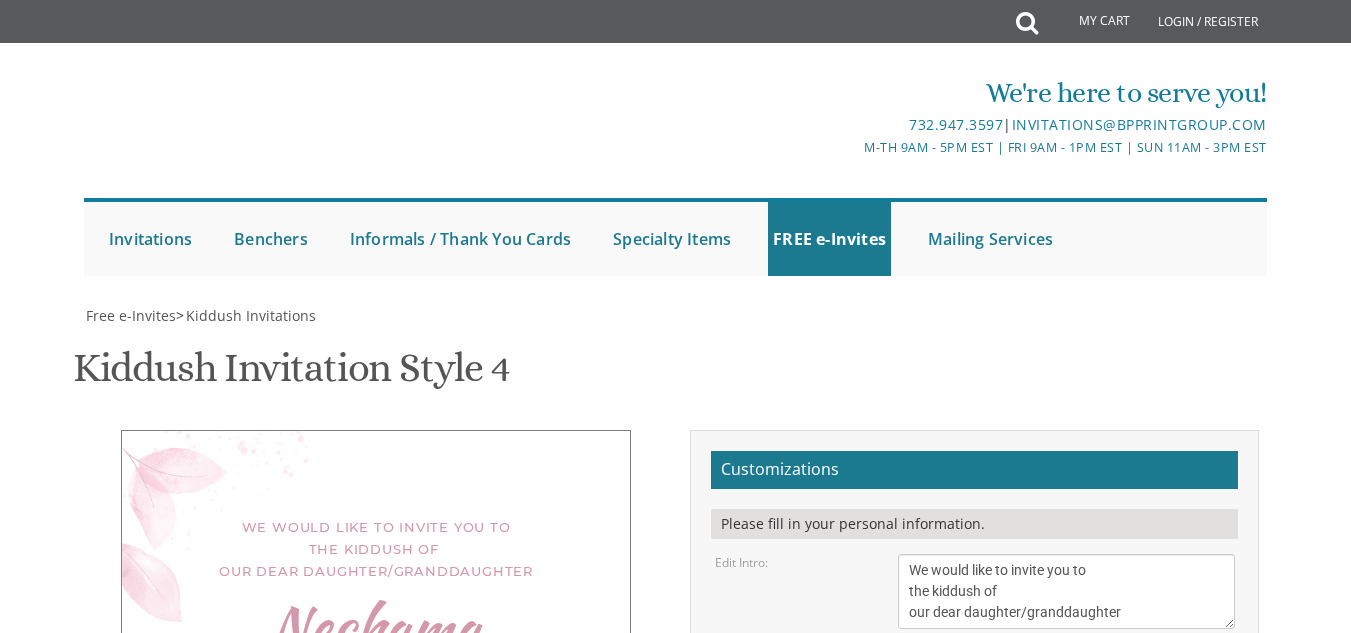 scroll, scrollTop: 0, scrollLeft: 0, axis: both 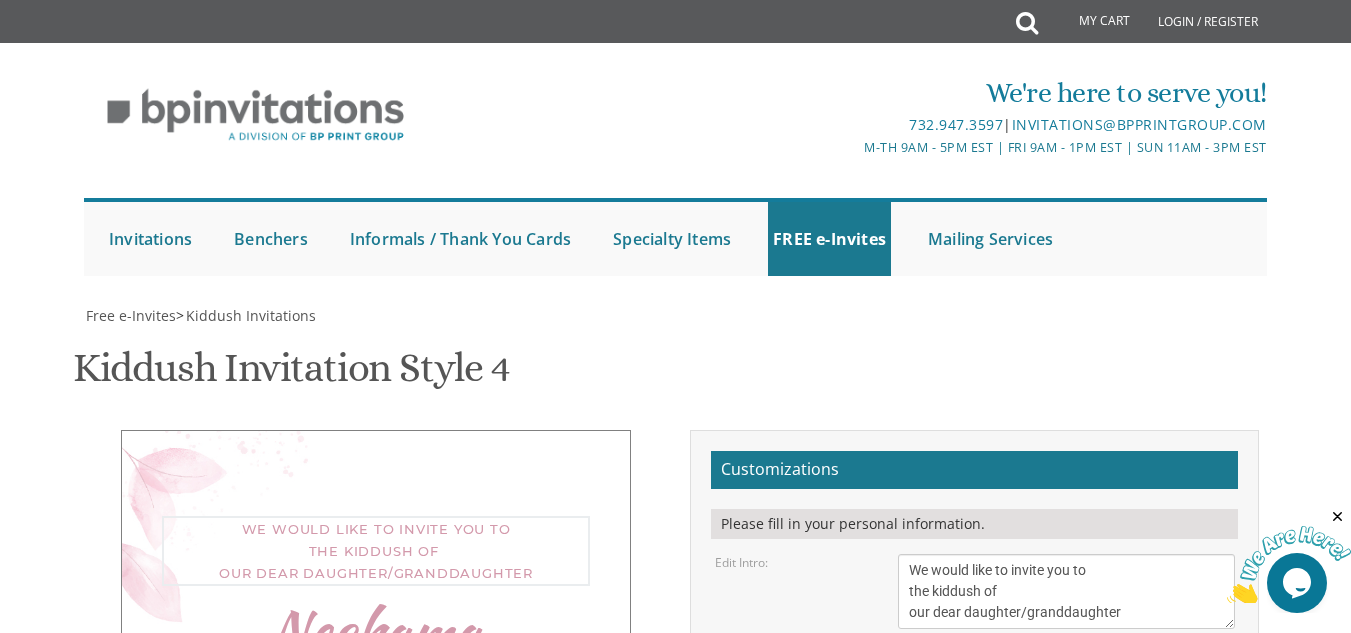 drag, startPoint x: 908, startPoint y: 365, endPoint x: 1157, endPoint y: 444, distance: 261.2317 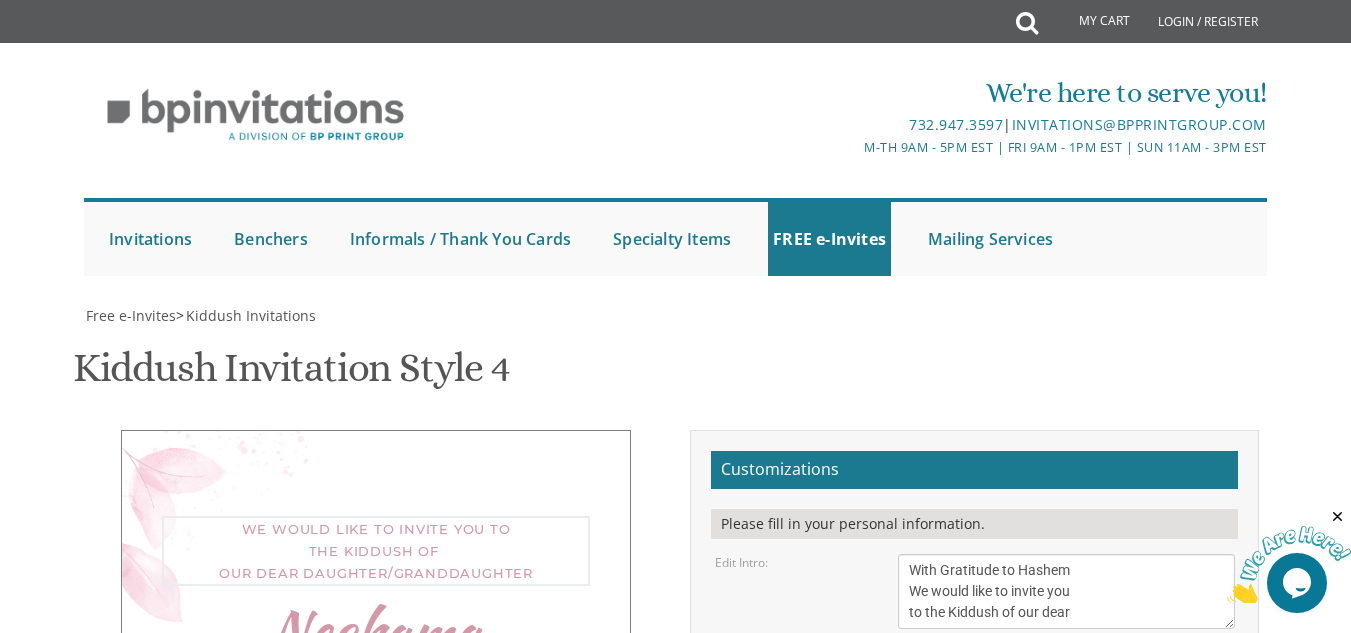 type on "With Gratitude to Hashem
We would like to invite you
to the Kiddush of our dear" 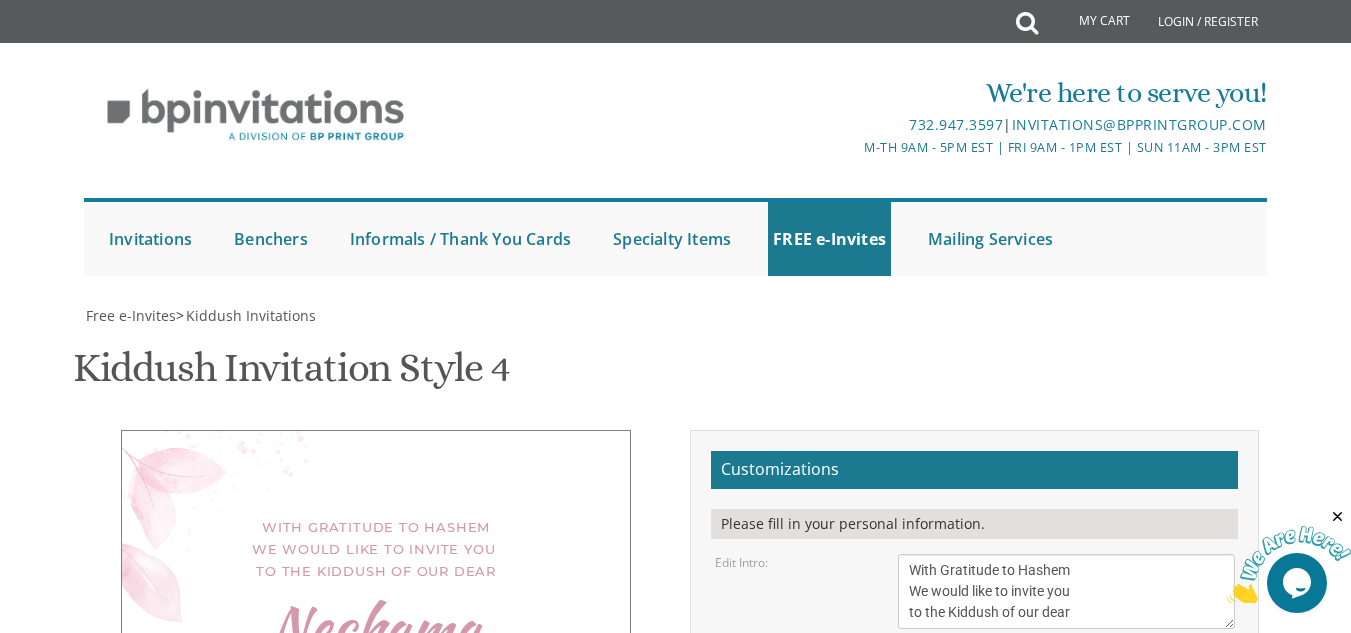 select on "40px" 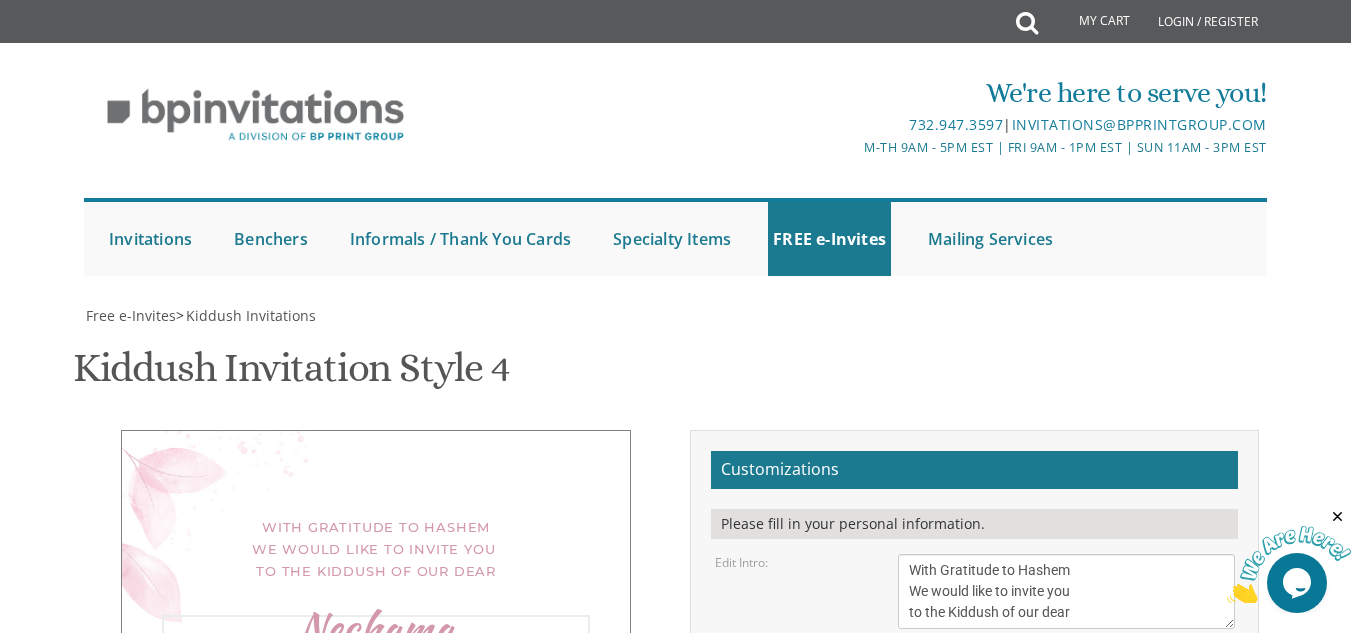 drag, startPoint x: 979, startPoint y: 512, endPoint x: 893, endPoint y: 500, distance: 86.833176 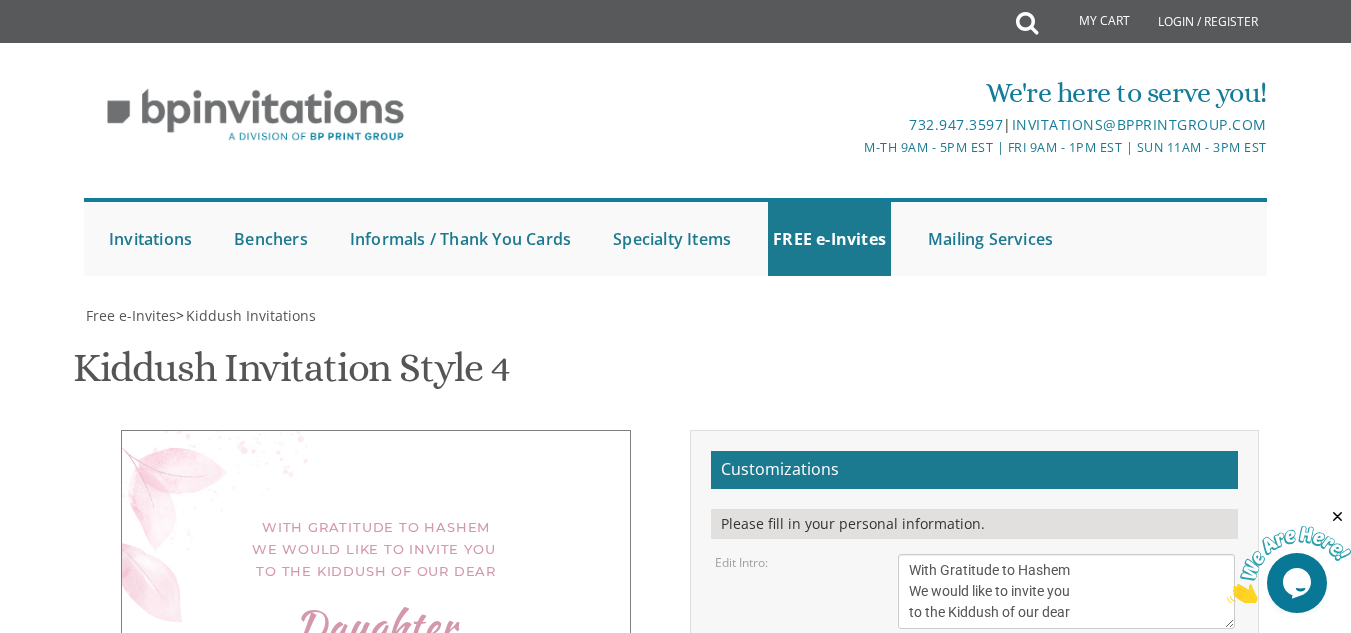 drag, startPoint x: 1100, startPoint y: 312, endPoint x: 1061, endPoint y: 314, distance: 39.051247 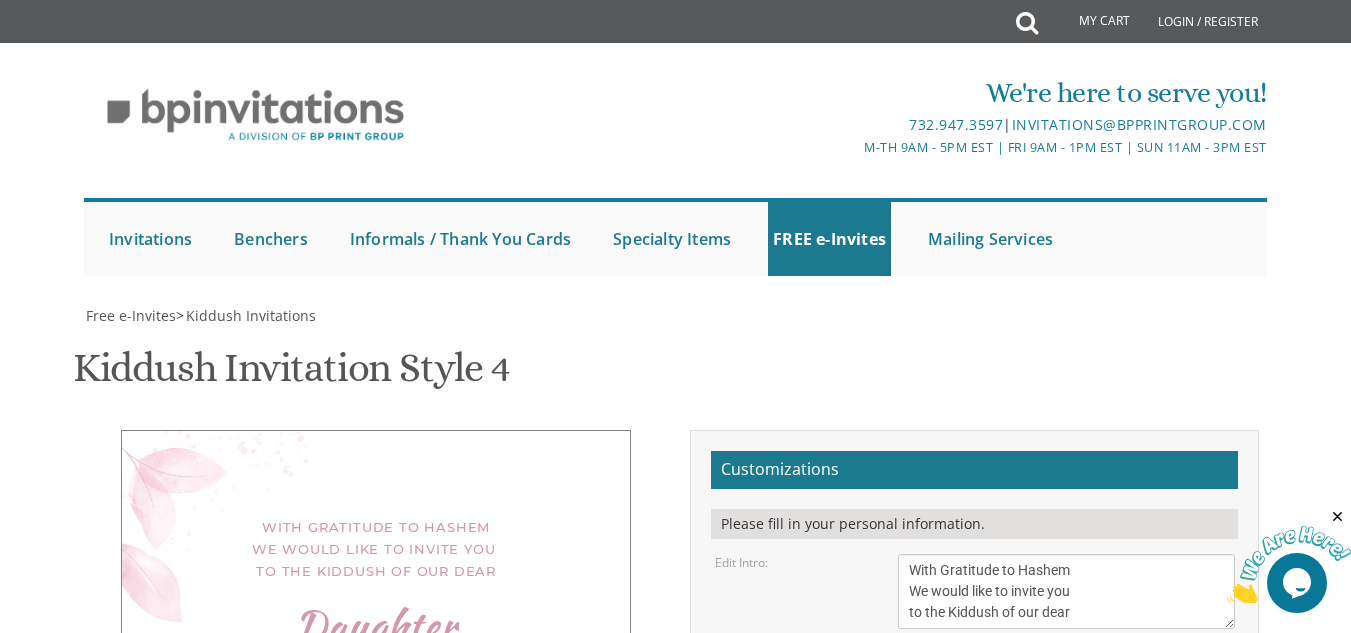 click on "Download Image" at bounding box center (870, 1100) 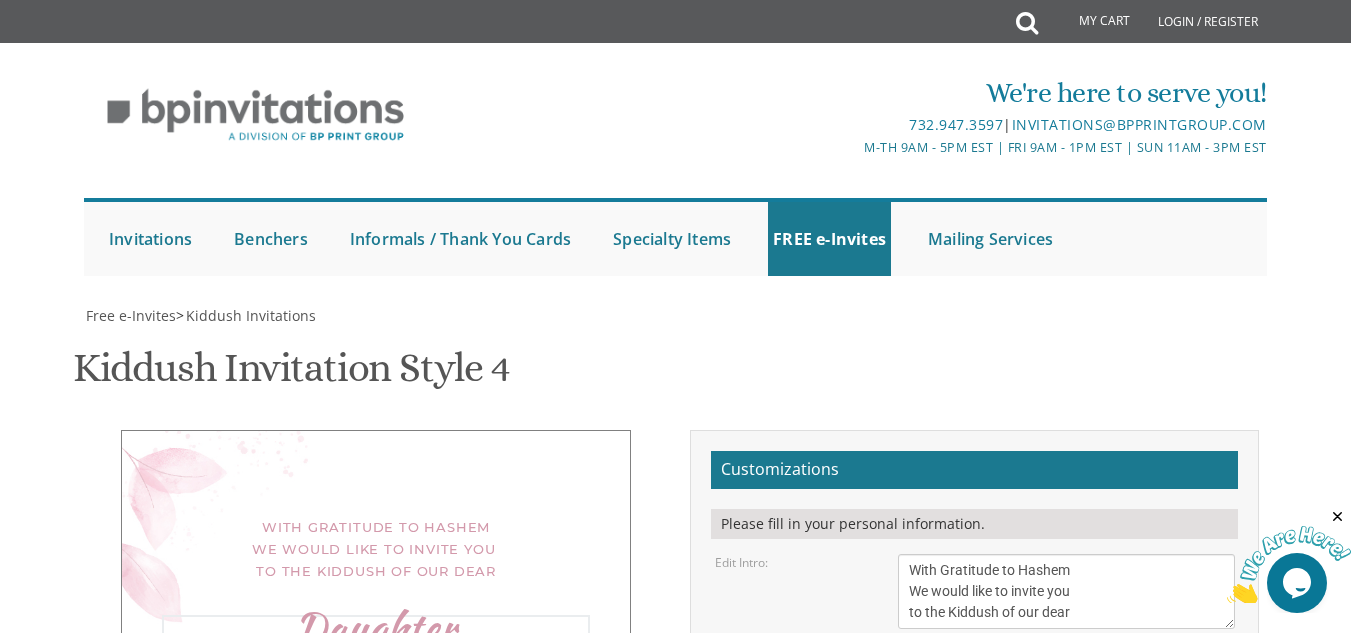 drag, startPoint x: 1014, startPoint y: 251, endPoint x: 890, endPoint y: 269, distance: 125.299644 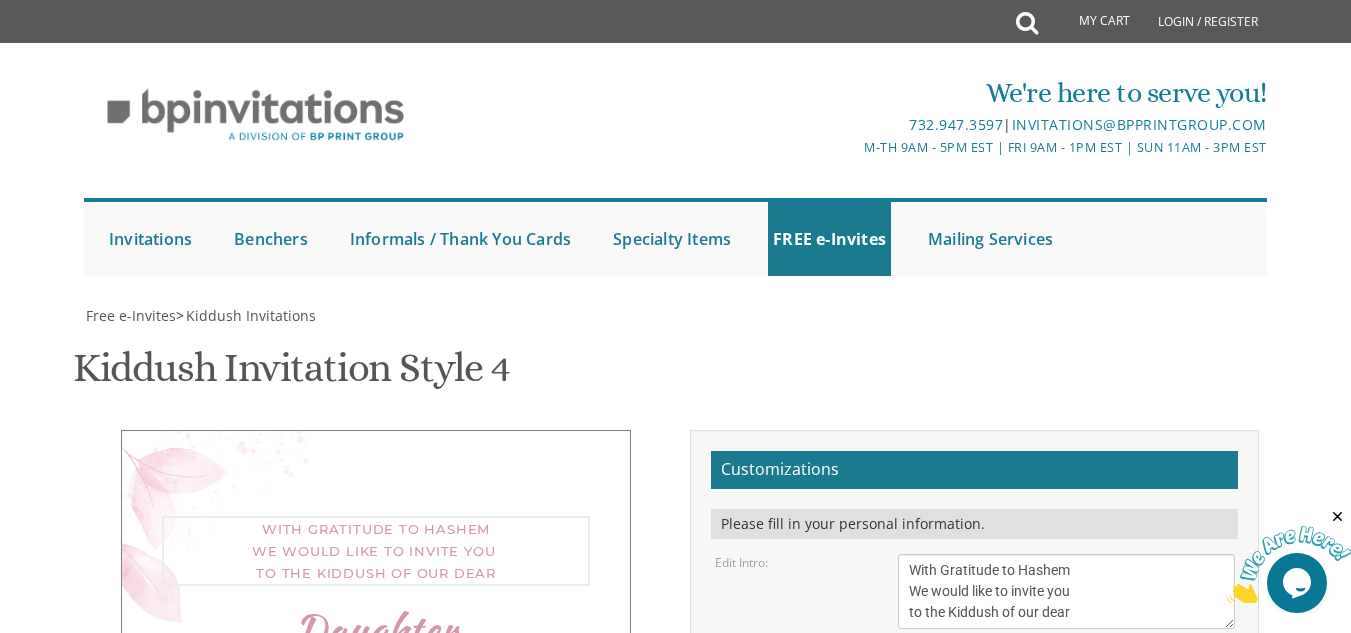 click on "We would like to invite you to
the kiddush of
our dear daughter/granddaughter" at bounding box center (1066, 591) 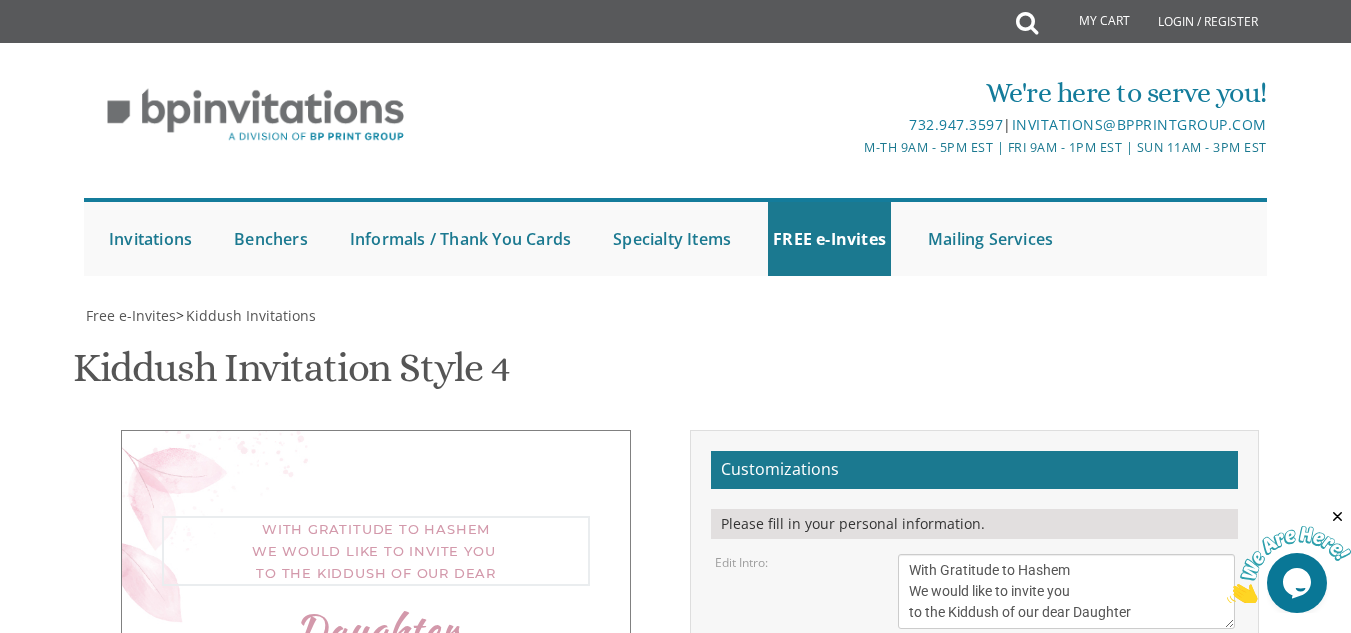type on "With Gratitude to Hashem
We would like to invite you
to the Kiddush of our dear Daughter" 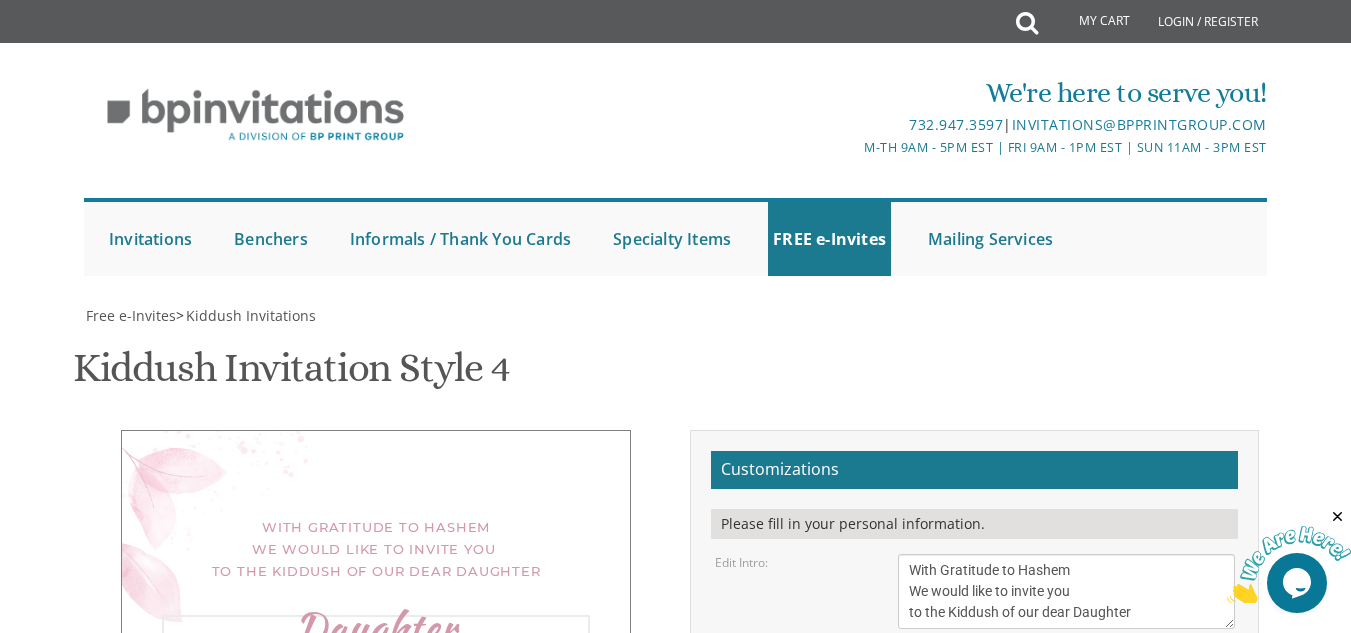 drag, startPoint x: 1012, startPoint y: 255, endPoint x: 834, endPoint y: 267, distance: 178.40404 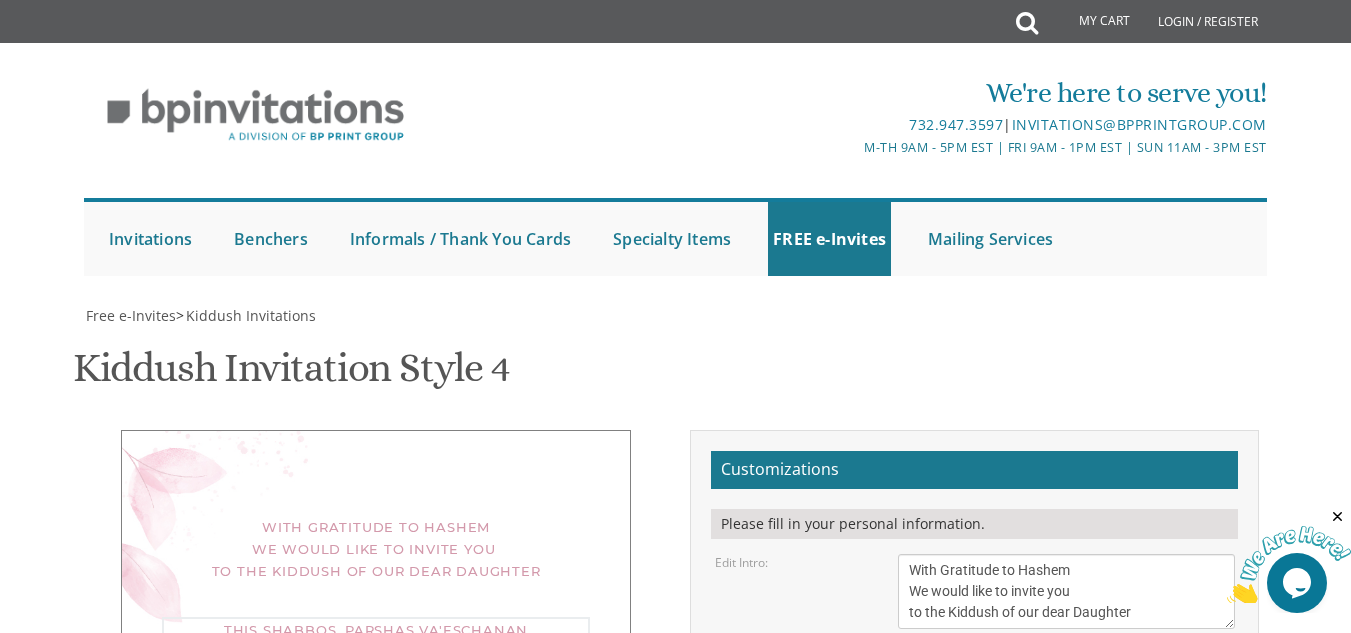 drag, startPoint x: 909, startPoint y: 304, endPoint x: 1055, endPoint y: 381, distance: 165.0606 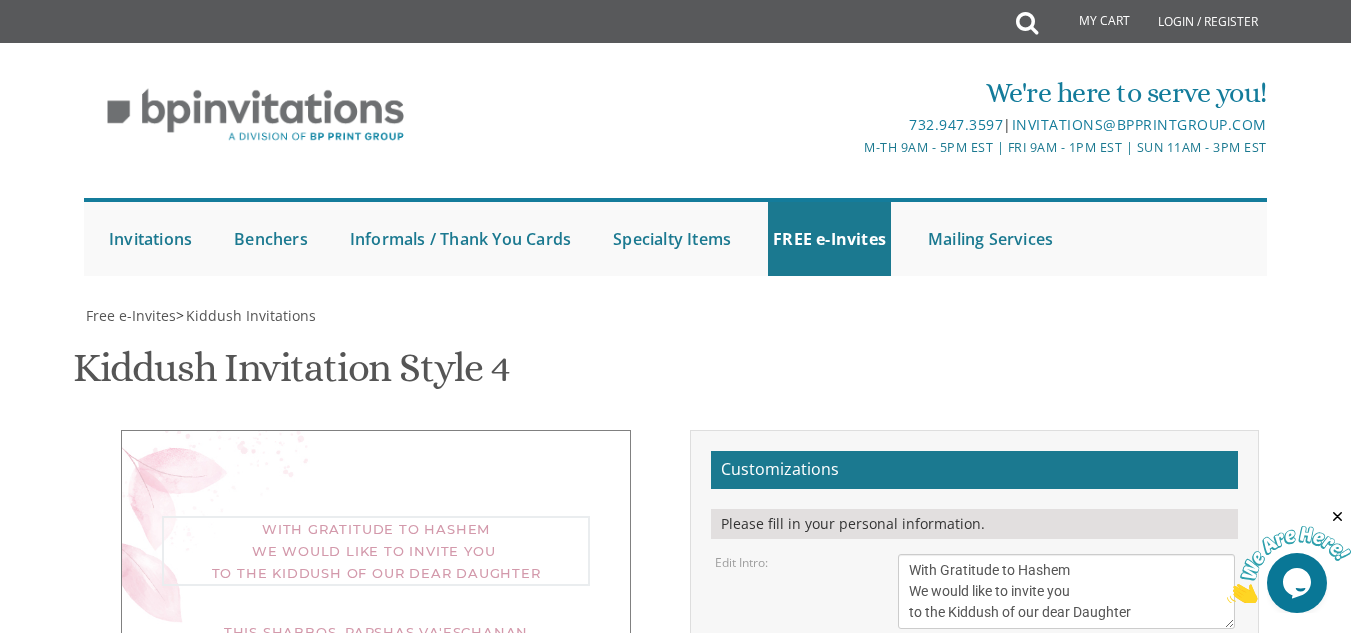 click on "We would like to invite you to
the kiddush of
our dear daughter/granddaughter" at bounding box center (1066, 591) 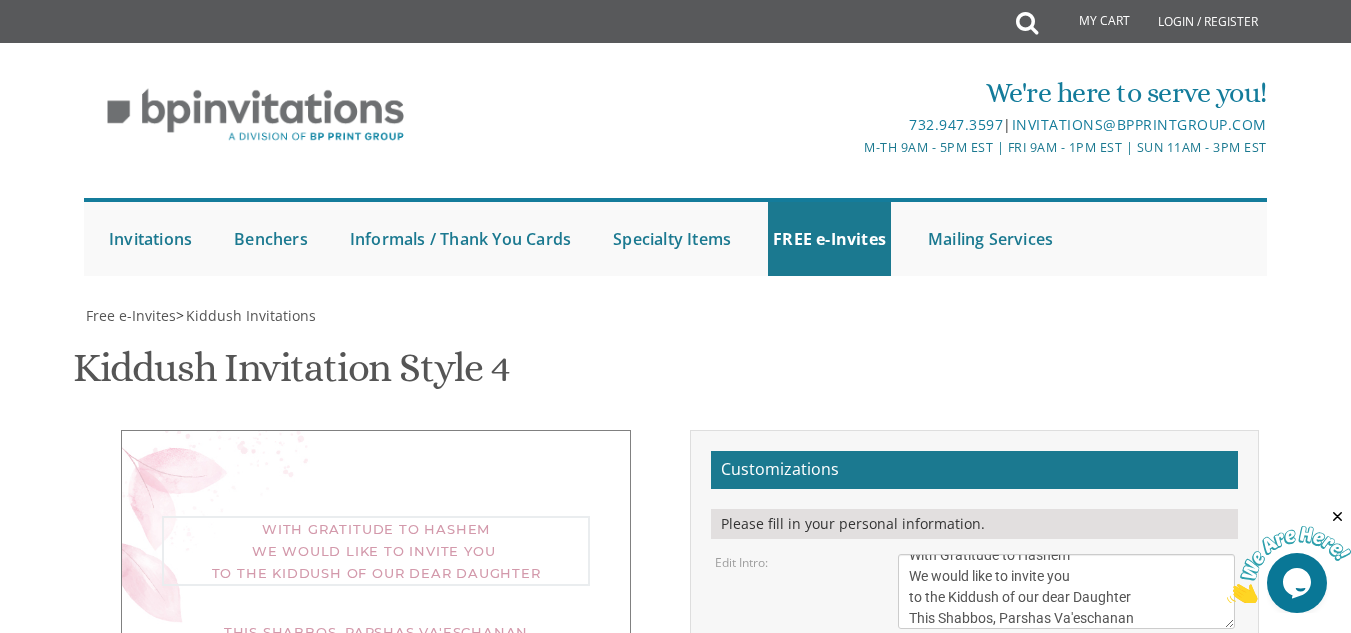 scroll, scrollTop: 78, scrollLeft: 0, axis: vertical 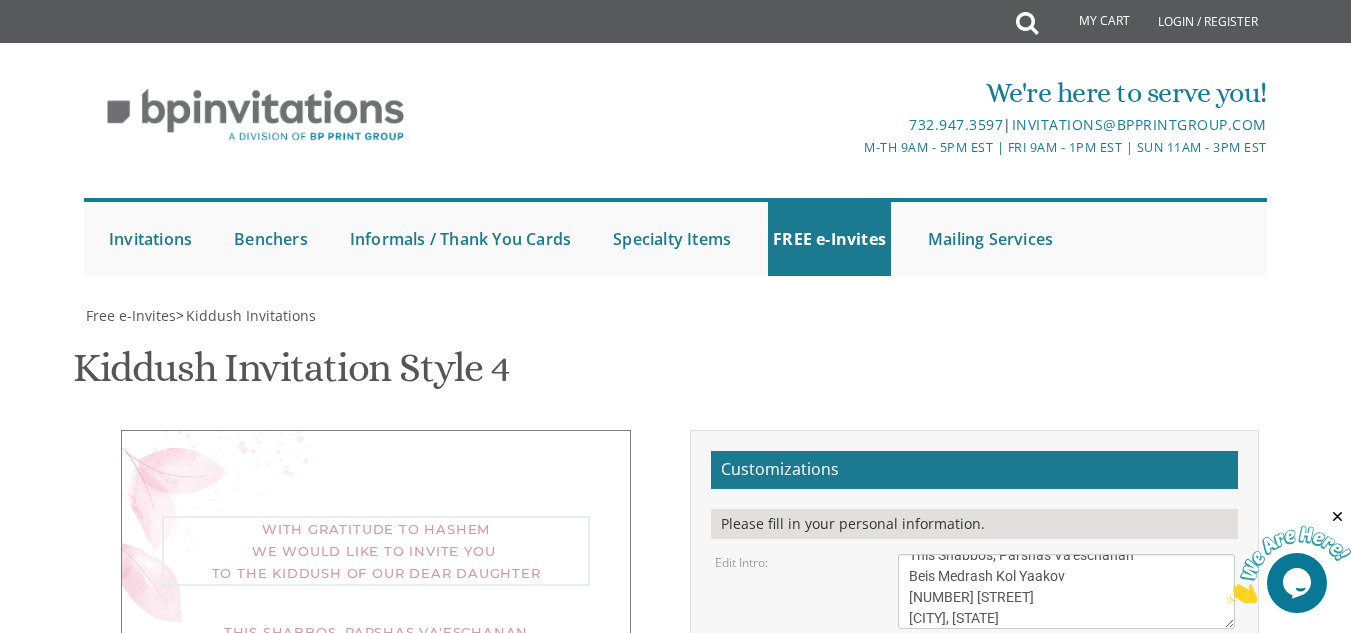 type on "With Gratitude to Hashem
We would like to invite you
to the Kiddush of our dear Daughter
This Shabbos, Parshas Va'eschanan
Beis Medrash Kol Yaakov
1 Gibson
Jackson, New Jersey" 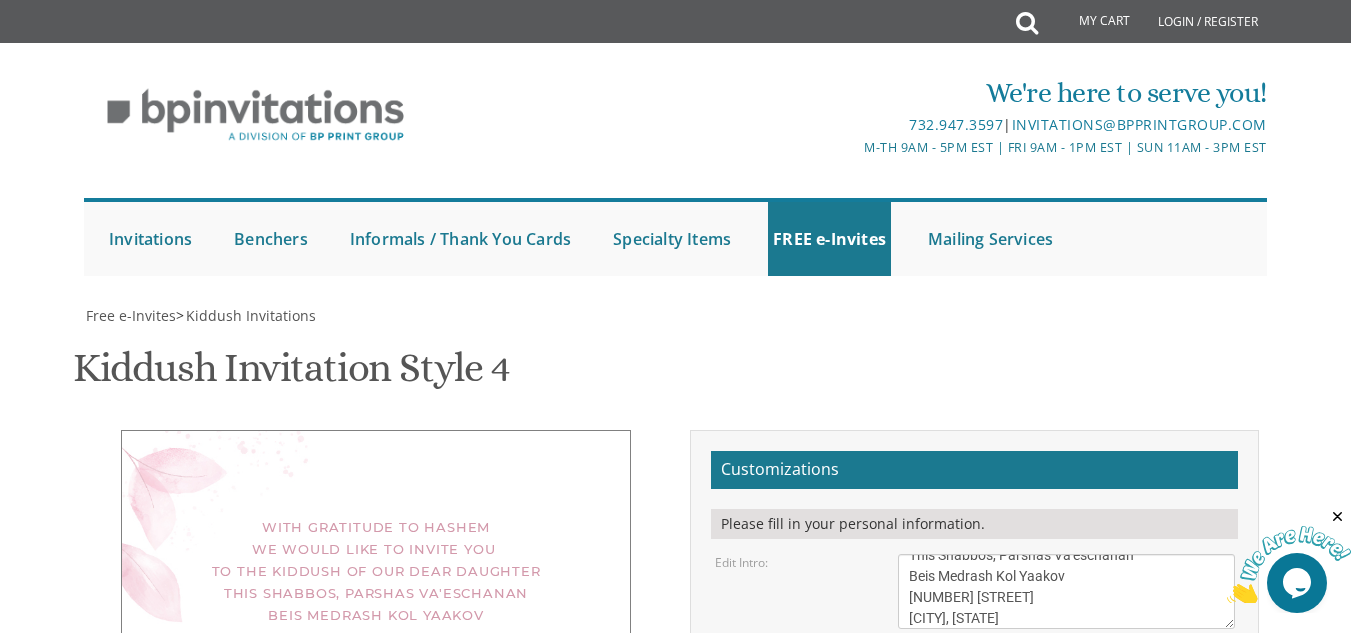 drag, startPoint x: 1068, startPoint y: 371, endPoint x: 903, endPoint y: 288, distance: 184.69975 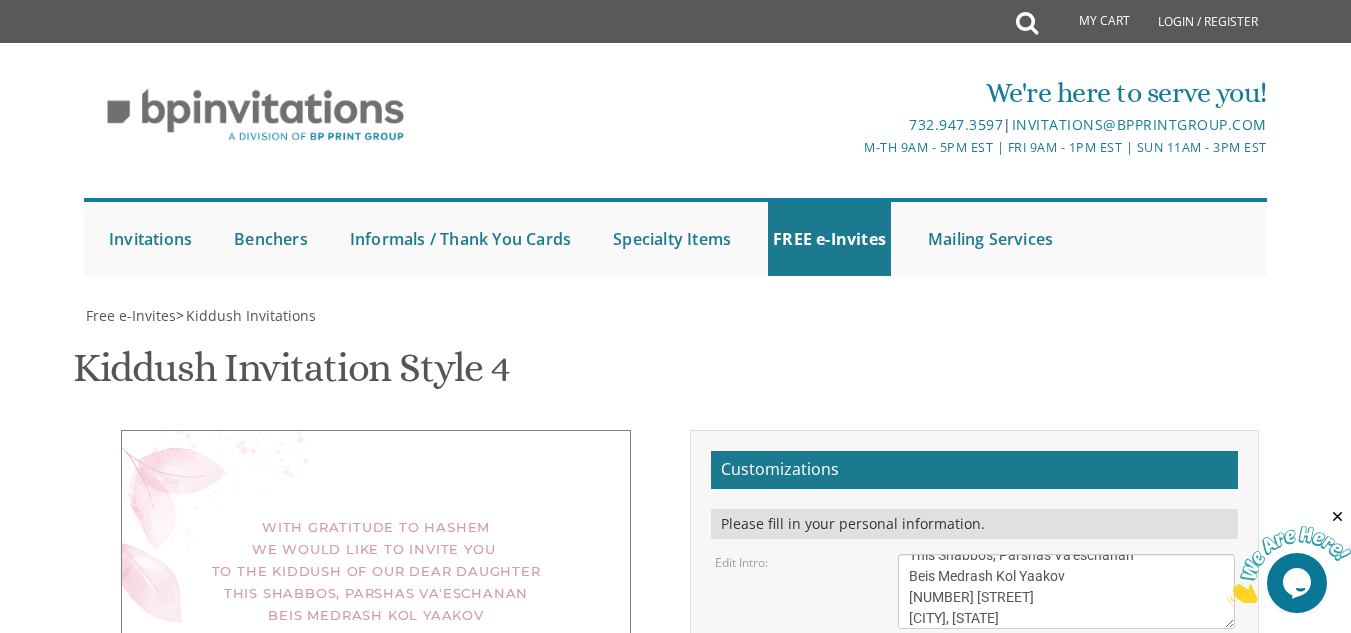 drag, startPoint x: 1072, startPoint y: 423, endPoint x: 886, endPoint y: 416, distance: 186.13167 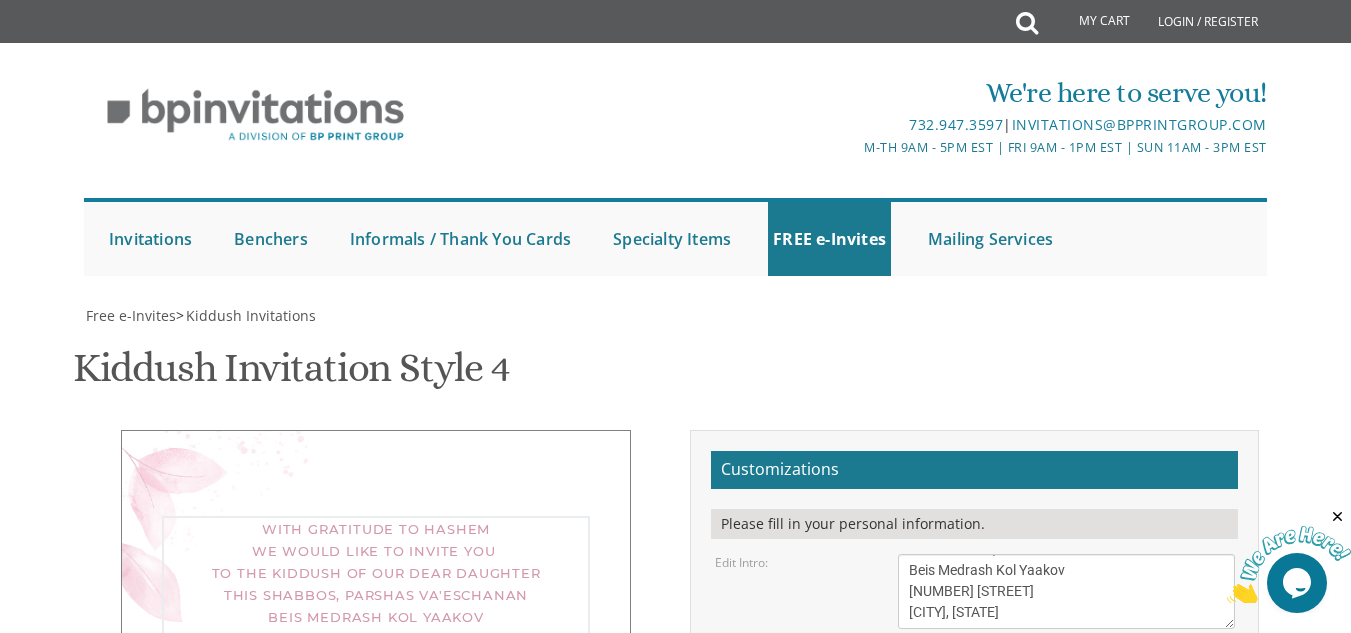 paste on "This Shabbos, Parshas Va'eschanan
Beis Medrash Kol Yaakov
1 Gibson
Jackson, New Jersey" 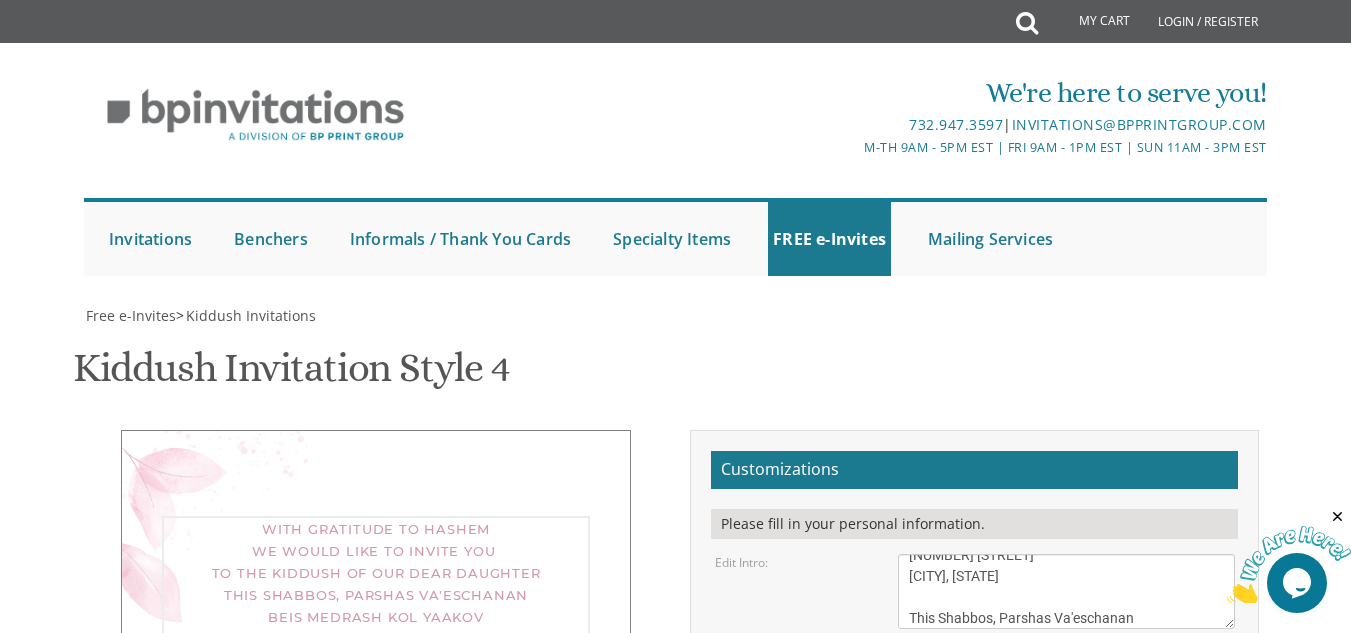 scroll, scrollTop: 183, scrollLeft: 0, axis: vertical 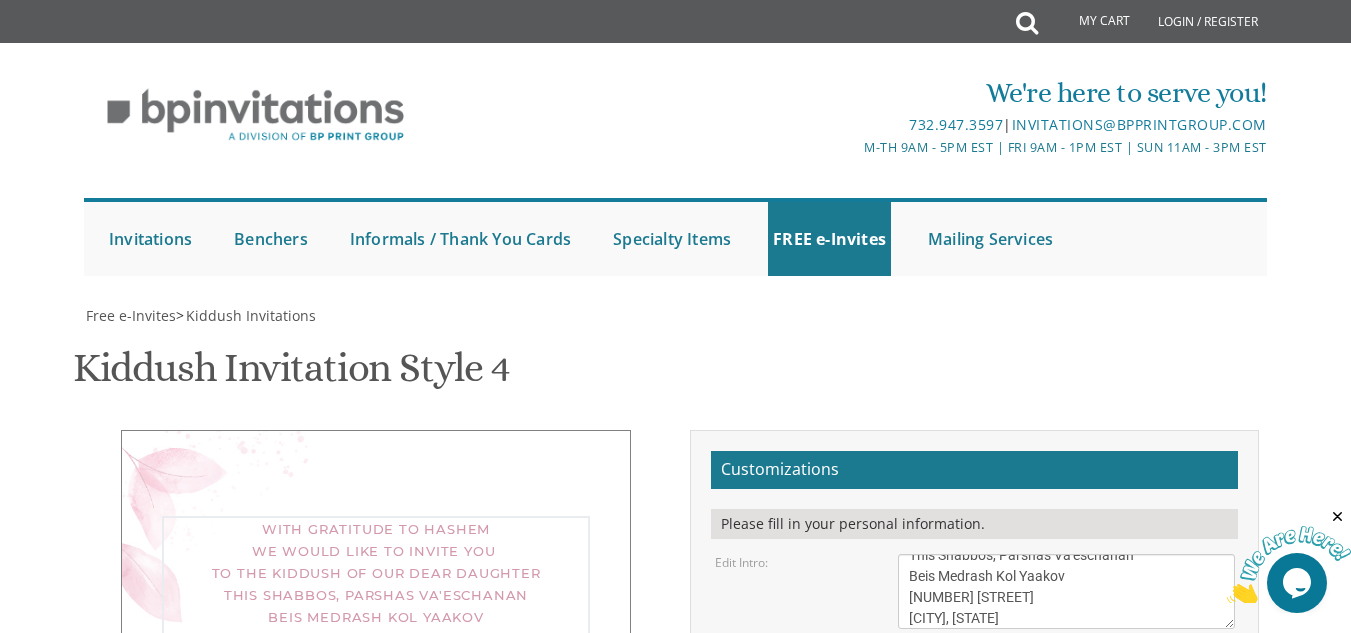 type on "With Gratitude to Hashem
We would like to invite you
to the Kiddush of our dear Daughter
This Shabbos, Parshas Va'eschanan
Beis Medrash Kol Yaakov
1 Gibson
Jackson, New Jersey
This Shabbos, Parshas Va'eschanan
Beis Medrash Kol Yaakov
1 Gibson
Jackson, New Jersey" 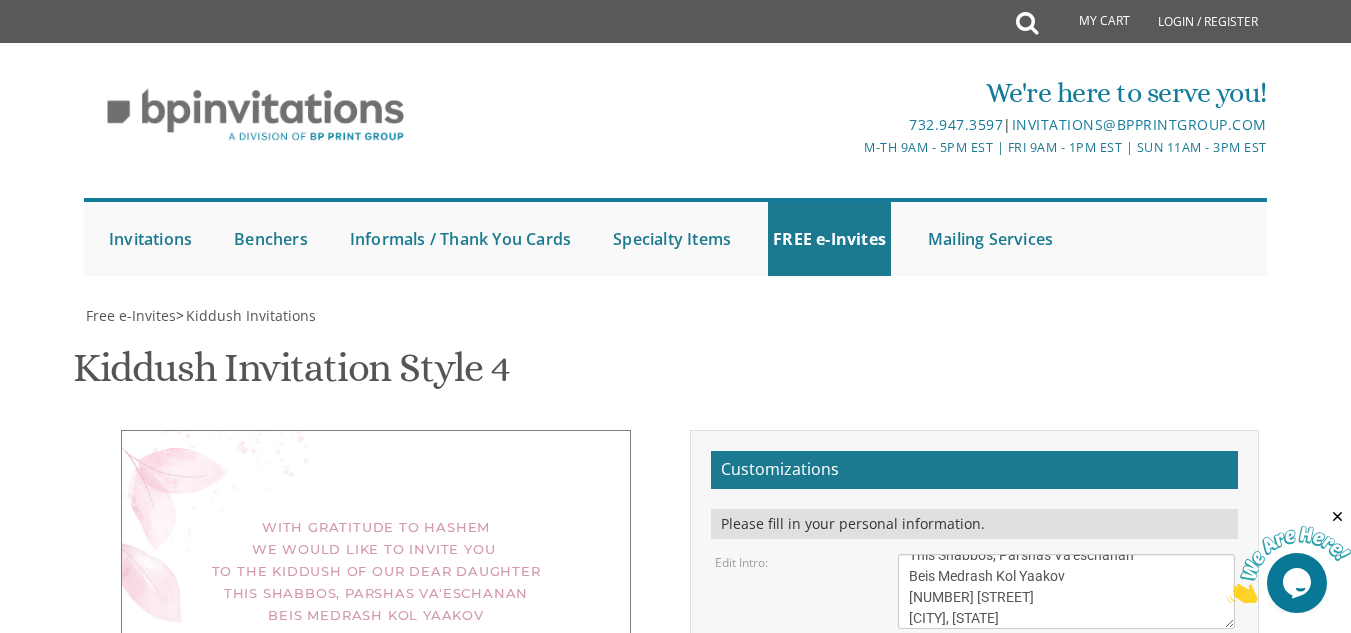 drag, startPoint x: 1138, startPoint y: 440, endPoint x: 1132, endPoint y: 450, distance: 11.661903 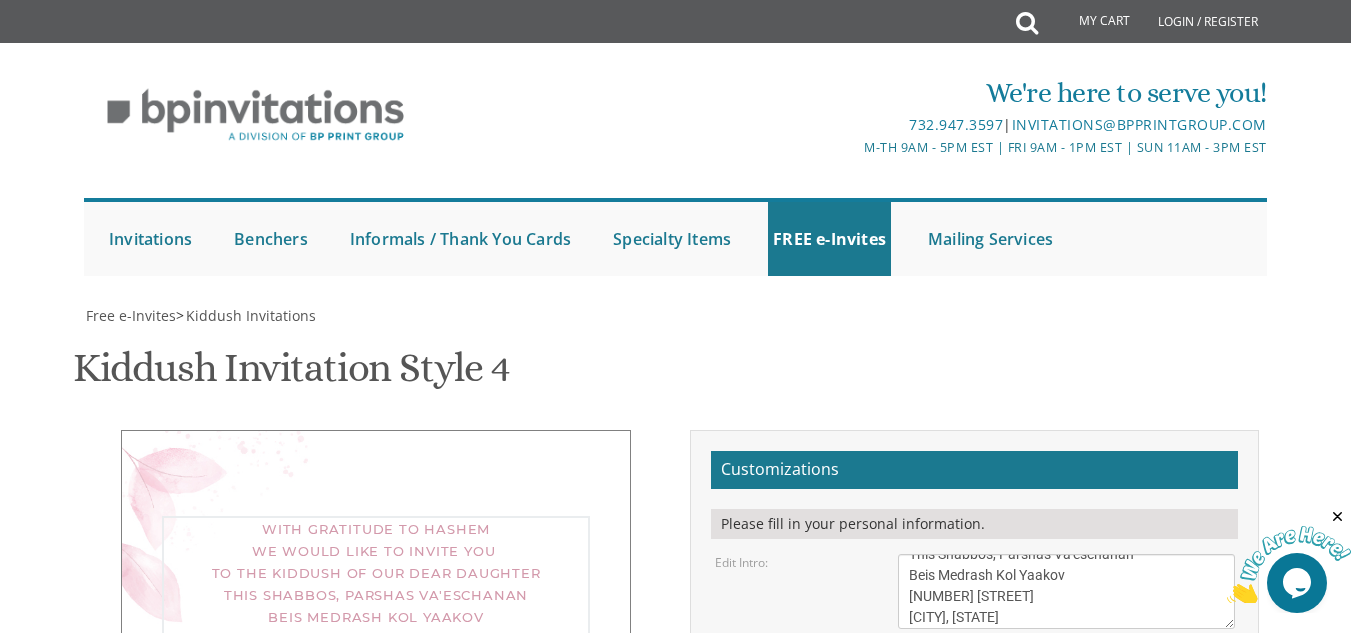 scroll, scrollTop: 189, scrollLeft: 0, axis: vertical 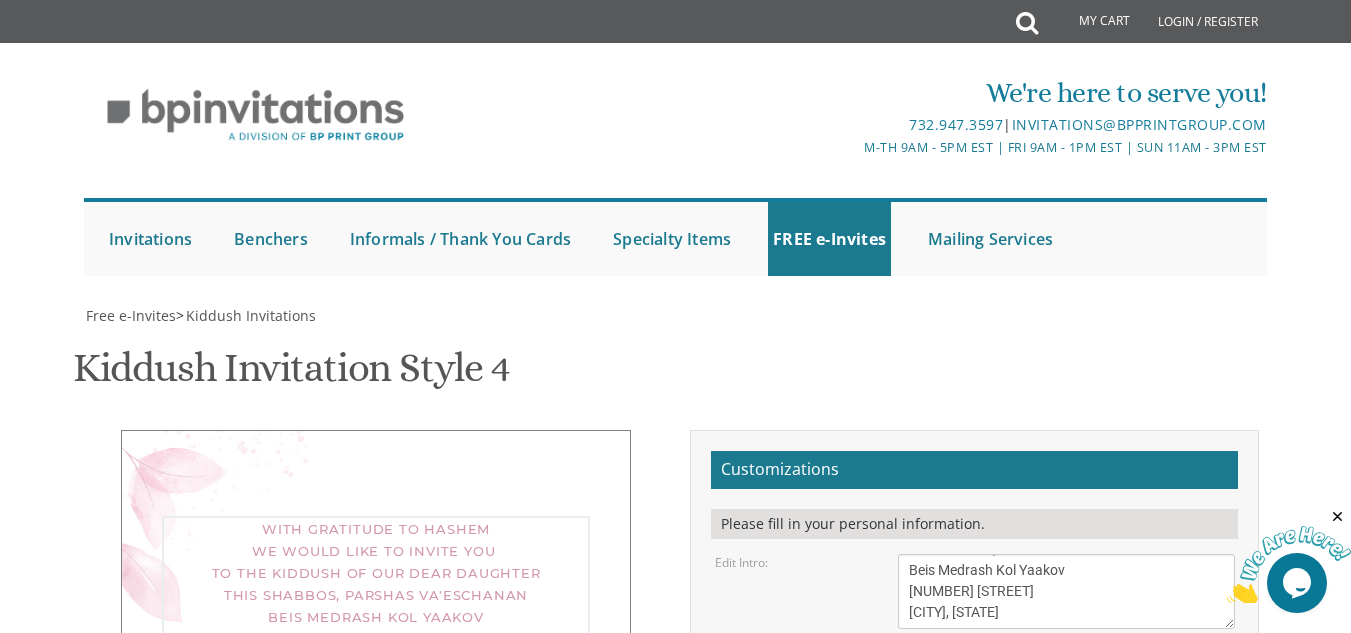 drag, startPoint x: 1051, startPoint y: 154, endPoint x: 900, endPoint y: 107, distance: 158.14551 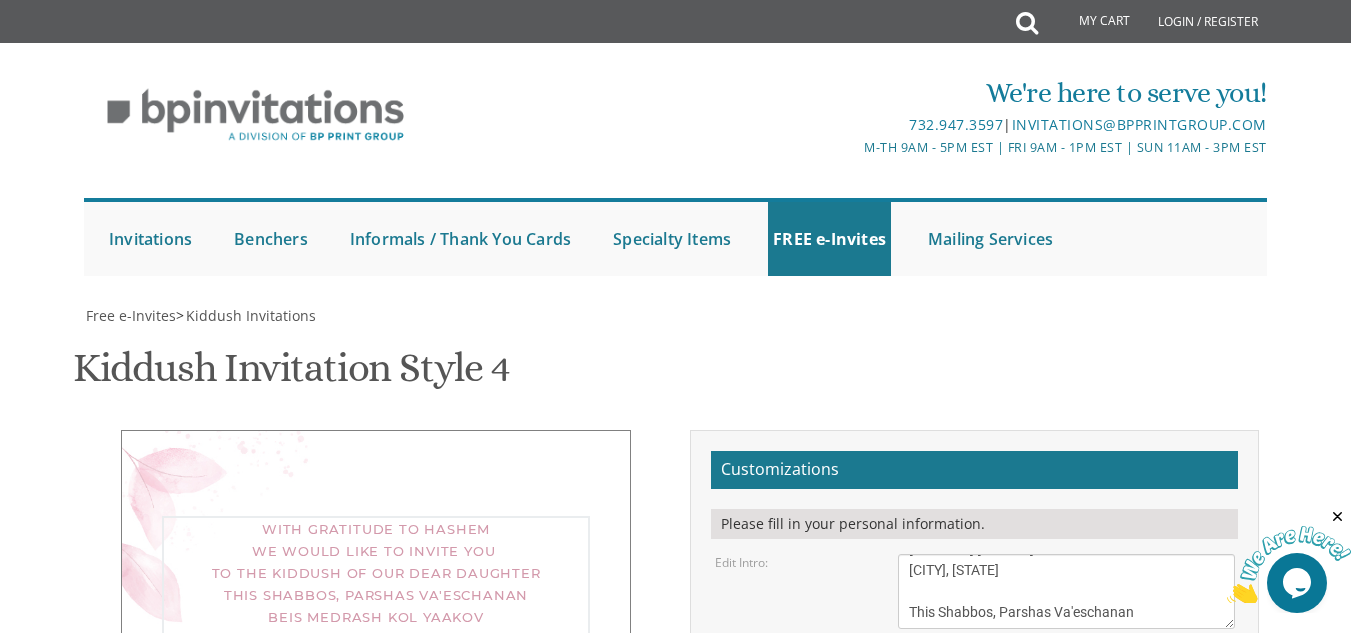 scroll, scrollTop: 126, scrollLeft: 0, axis: vertical 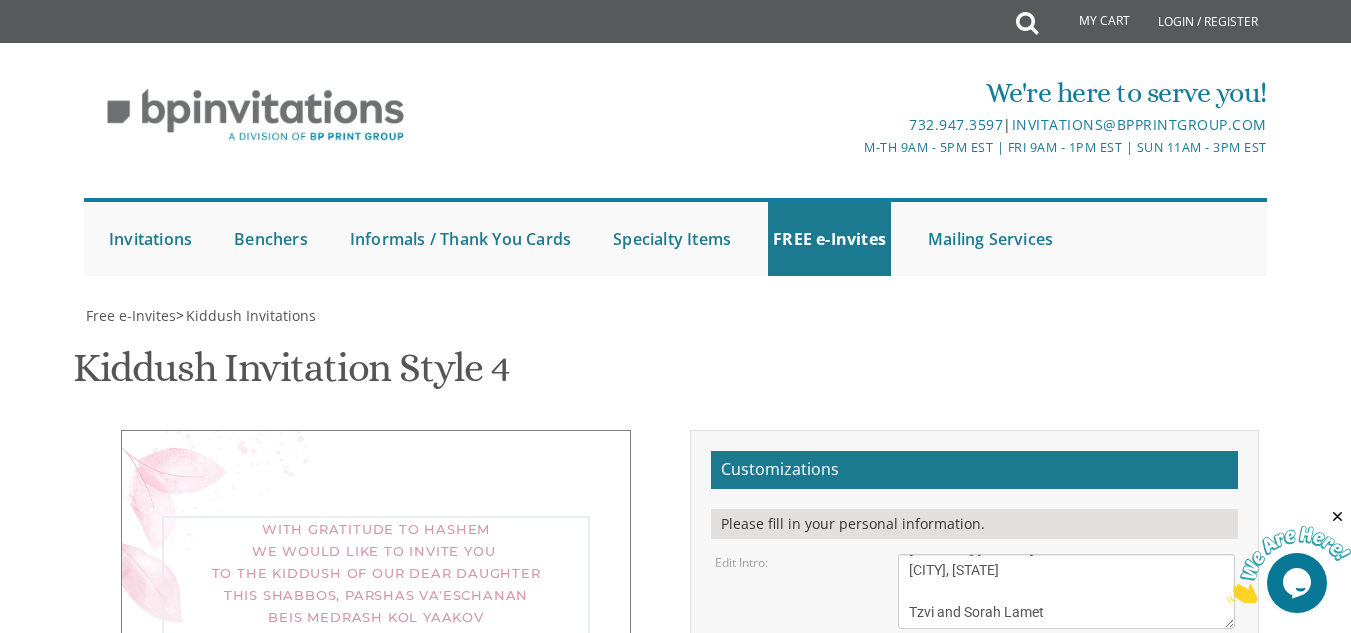 type on "With Gratitude to Hashem
We would like to invite you
to the Kiddush of our dear Daughter
This Shabbos, Parshas Va'eschanan
Beis Medrash Kol Yaakov
1 Gibson
Jackson, New Jersey
Tzvi and Sorah Lamet" 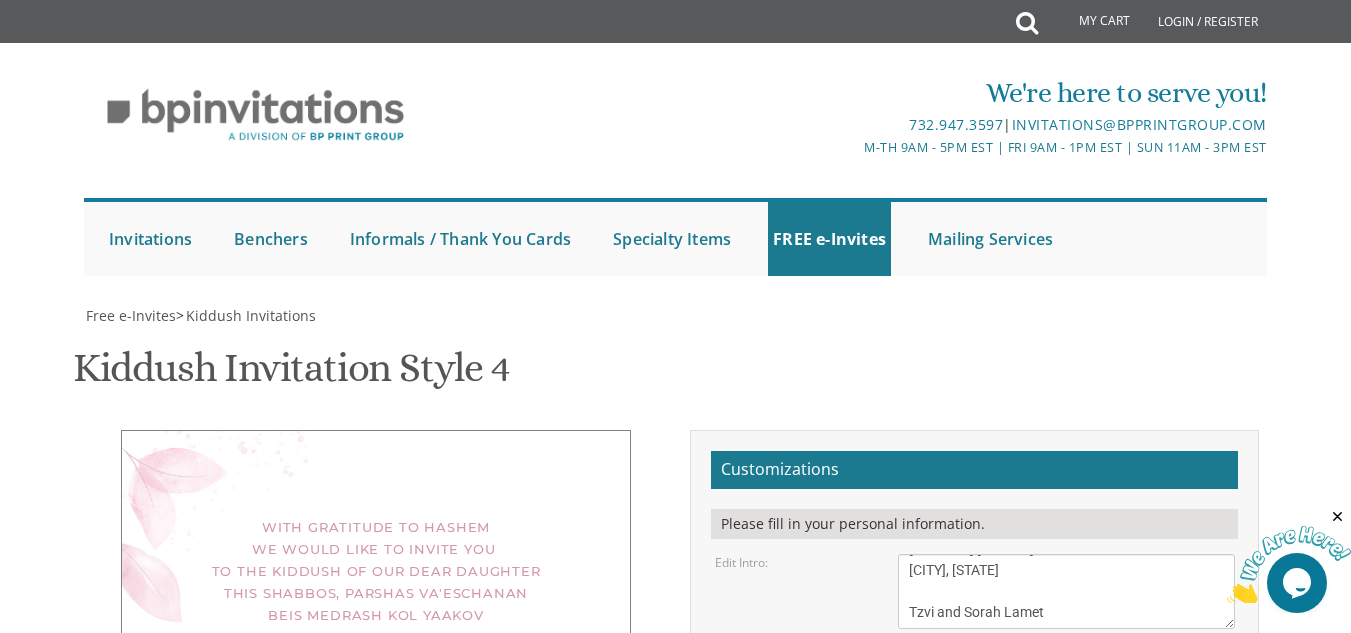 click on "With Gratitude to Hashem
We would like to invite you
to the Kiddush of our dear Daughter
This Shabbos, Parshas Va'eschanan
Beis Medrash Kol Yaakov
1 Gibson
Jackson, New Jersey
Tzvi and Sorah Lamet
Customizations
Please fill in your personal information.
Edit Intro:" at bounding box center [676, 794] 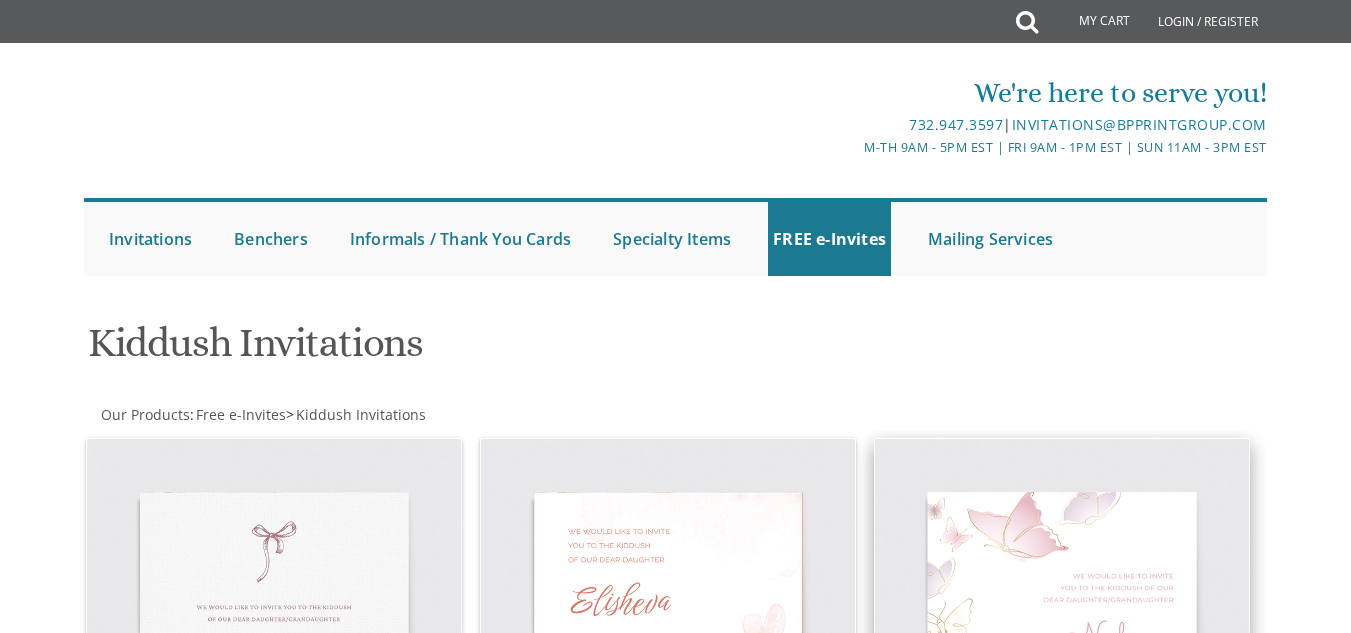 scroll, scrollTop: 668, scrollLeft: 0, axis: vertical 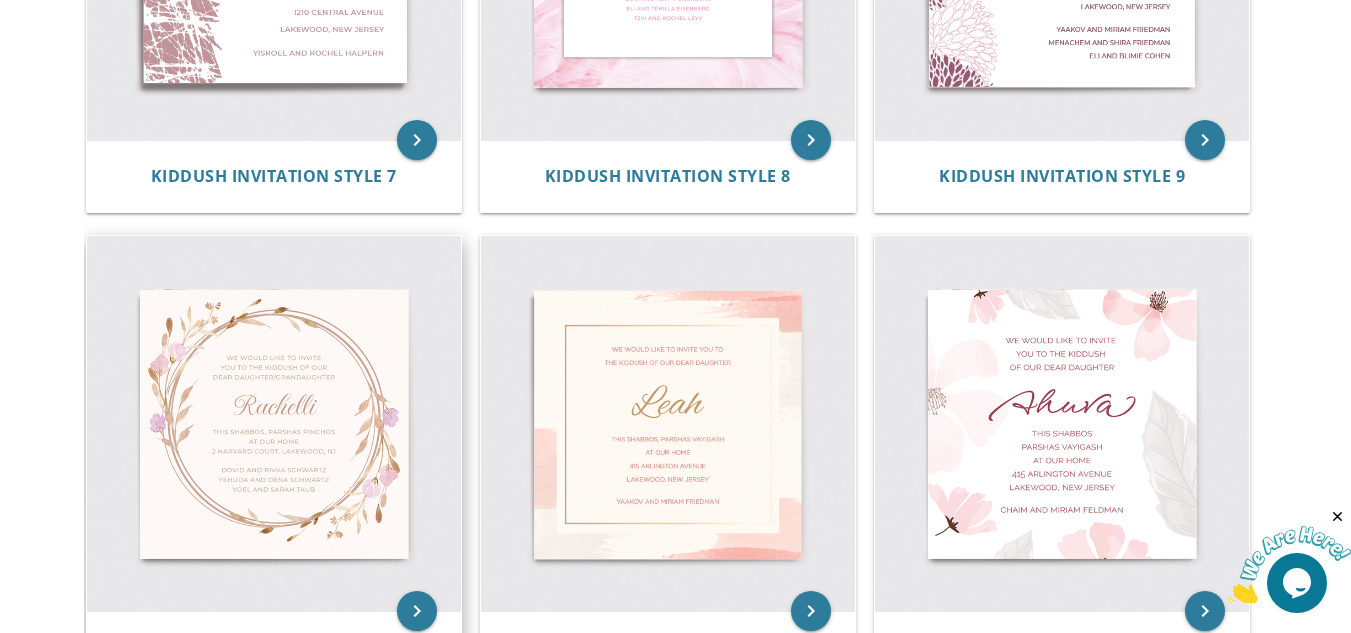 click at bounding box center [274, 423] 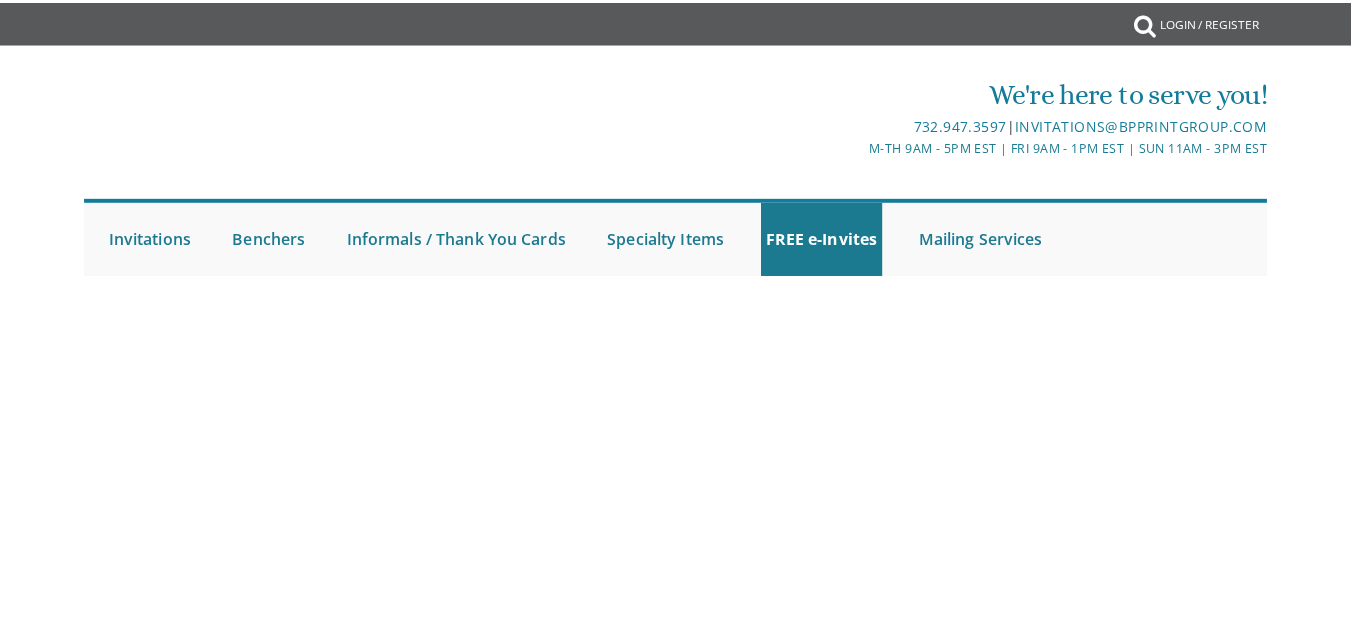scroll, scrollTop: 0, scrollLeft: 0, axis: both 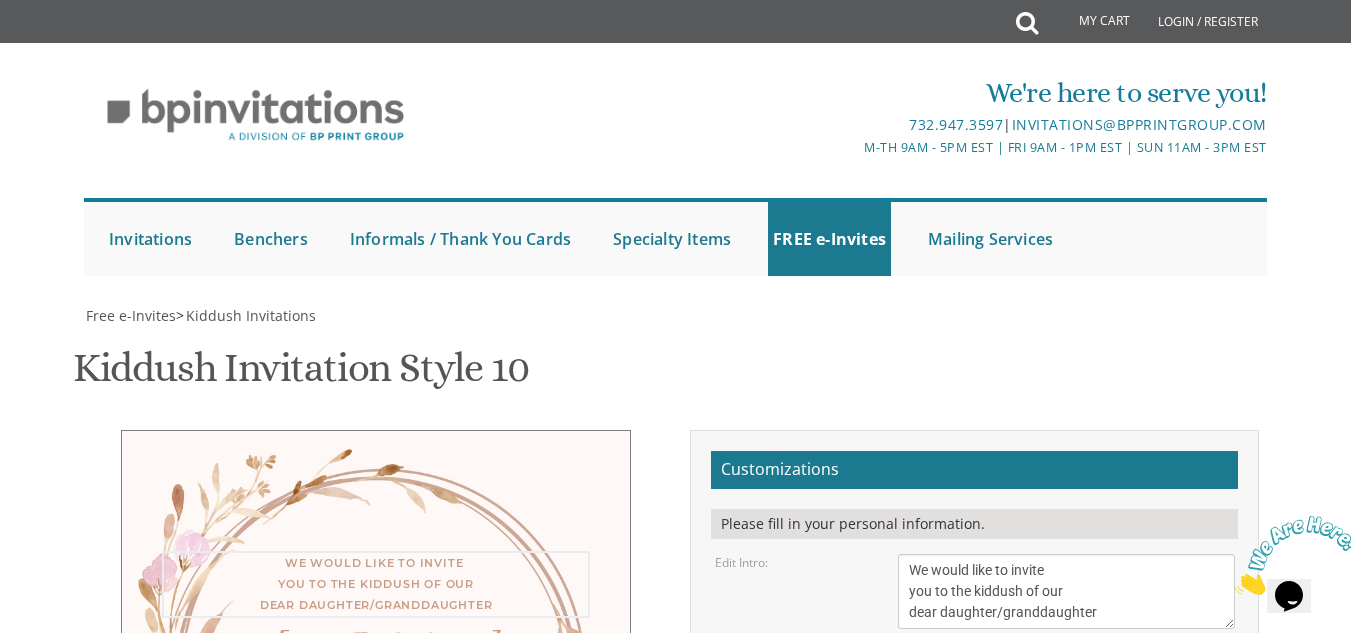 click on "We would like to invite
you to the kiddush of our
dear daughter/granddaughter" at bounding box center (1066, 591) 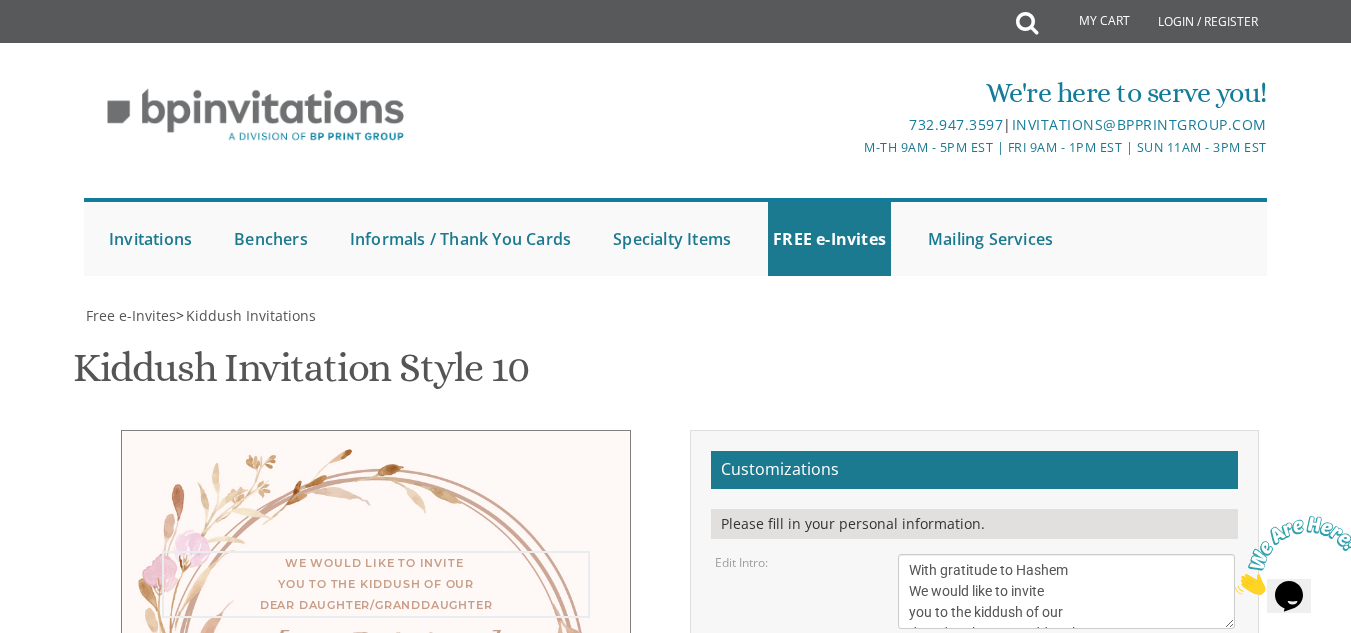 click on "We would like to invite
you to the kiddush of our
dear daughter/granddaughter" at bounding box center (1066, 591) 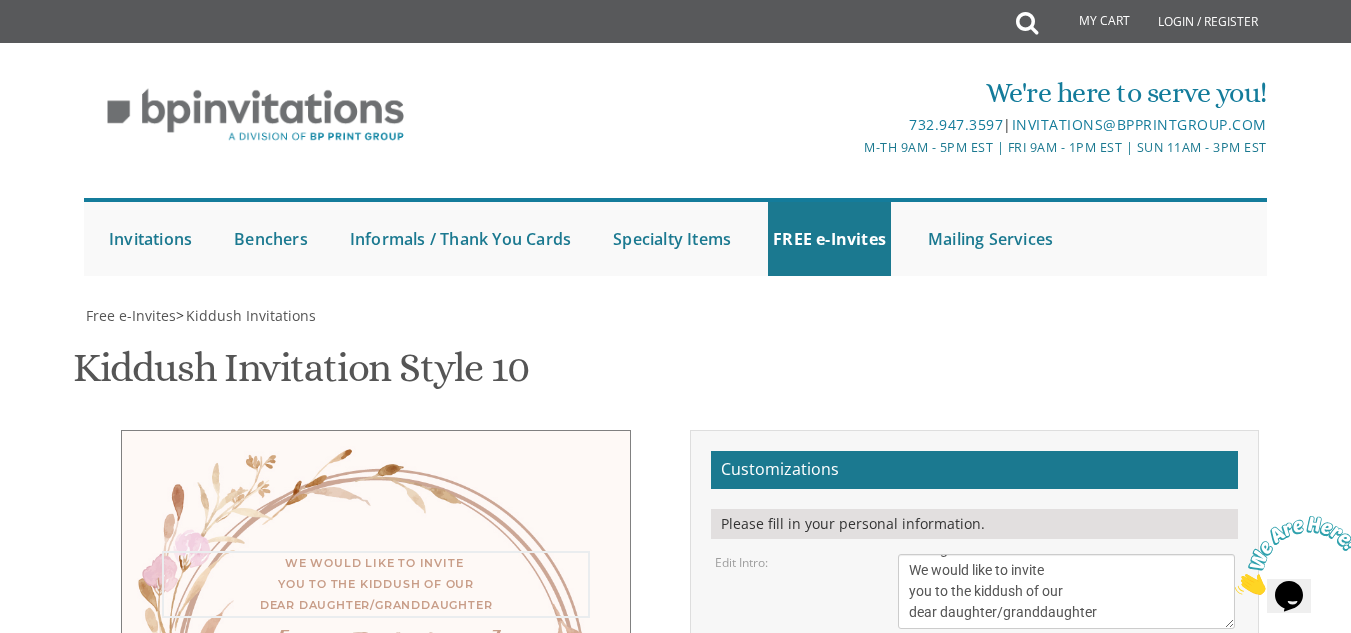 drag, startPoint x: 1118, startPoint y: 293, endPoint x: 998, endPoint y: 298, distance: 120.10412 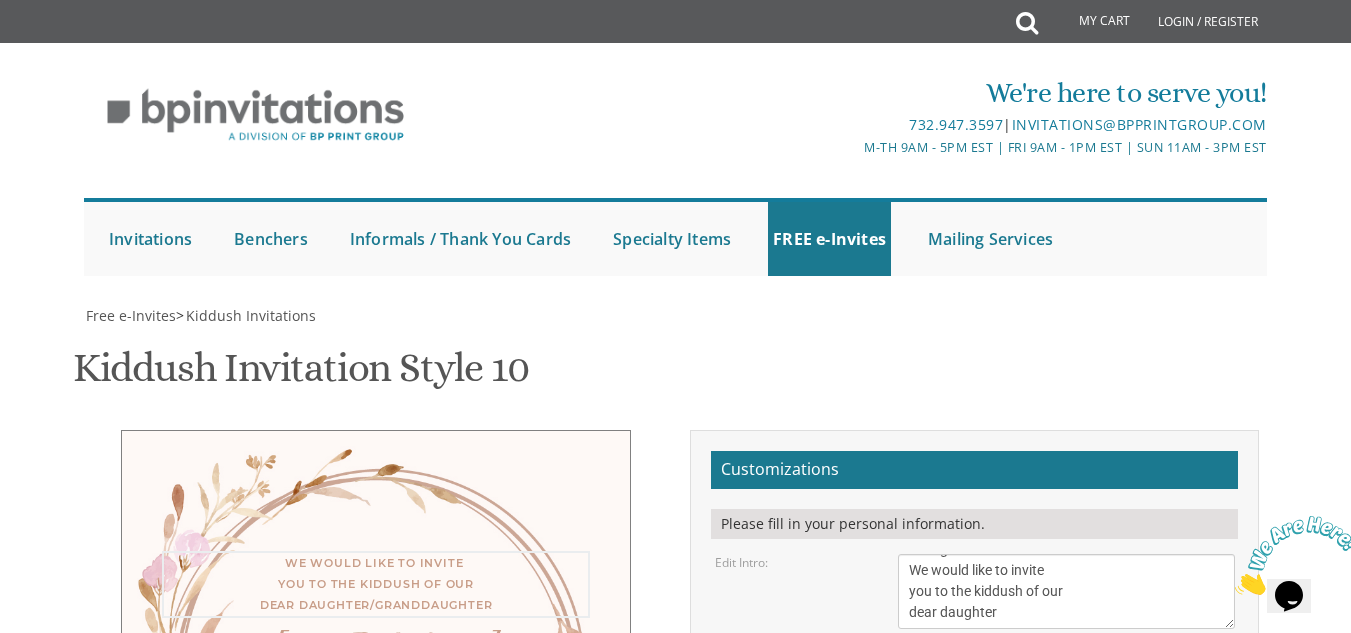 type on "With gratitude to Hashem
We would like to invite
you to the kiddush of our
dear daughter" 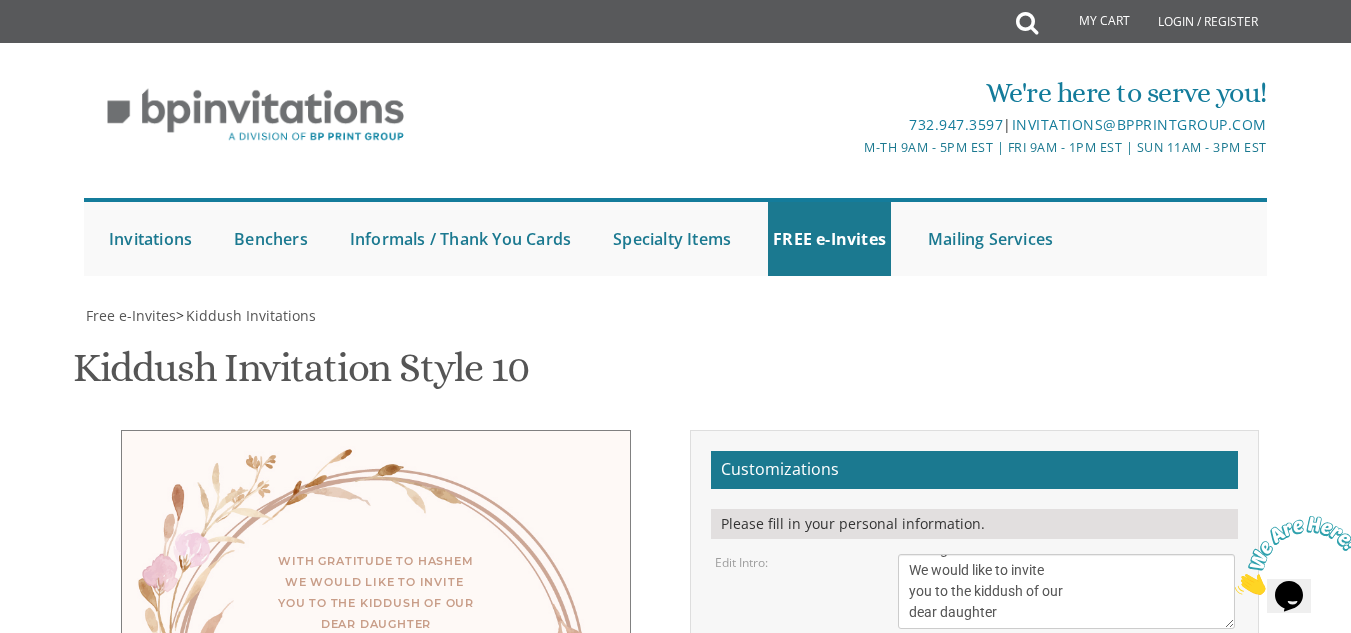 drag, startPoint x: 986, startPoint y: 404, endPoint x: 890, endPoint y: 399, distance: 96.13012 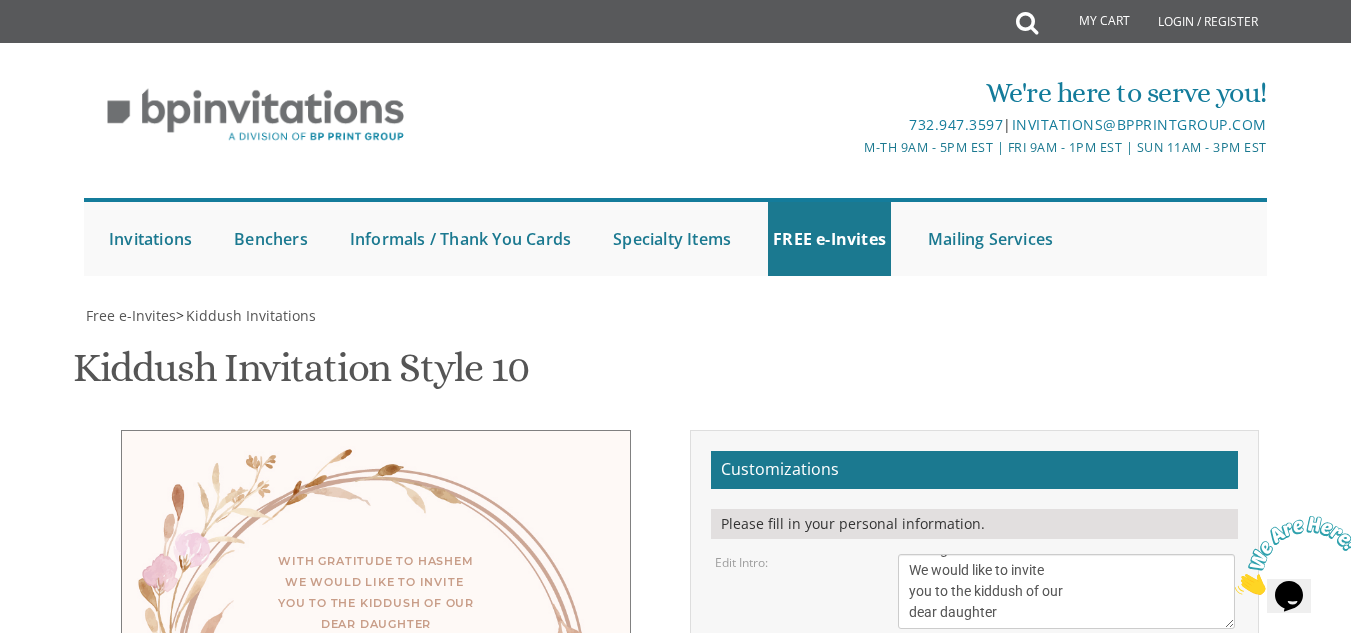 drag, startPoint x: 907, startPoint y: 449, endPoint x: 1043, endPoint y: 459, distance: 136.36716 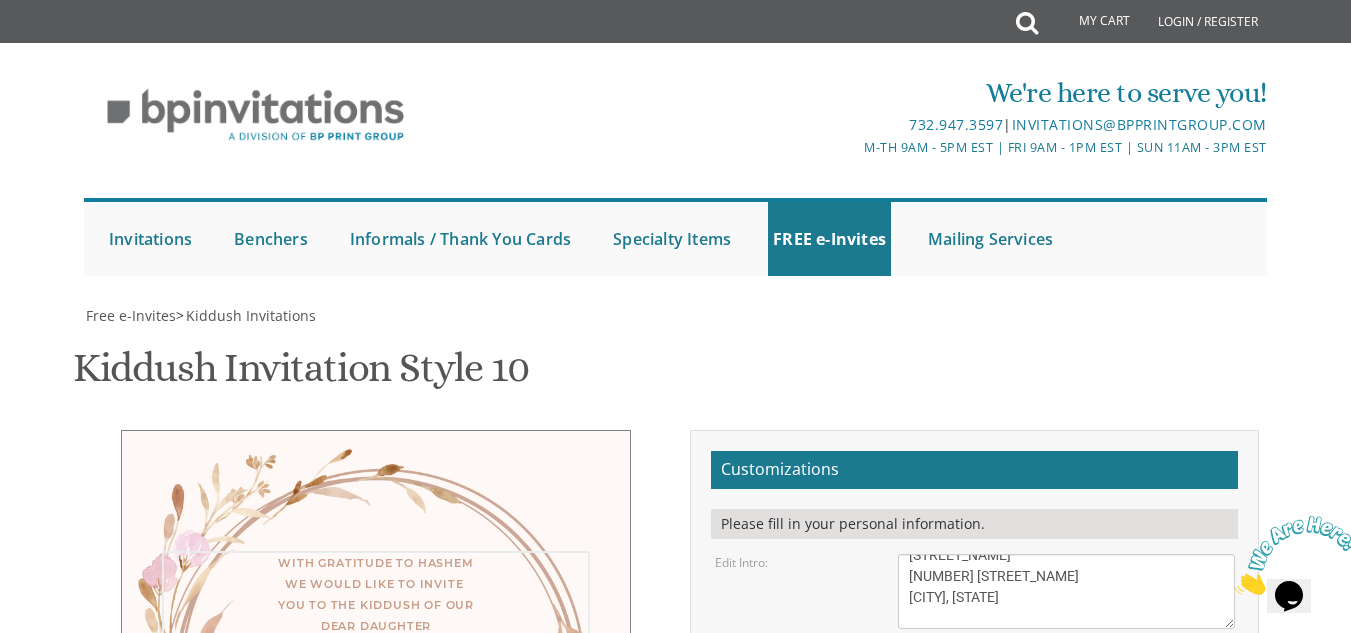 scroll, scrollTop: 141, scrollLeft: 0, axis: vertical 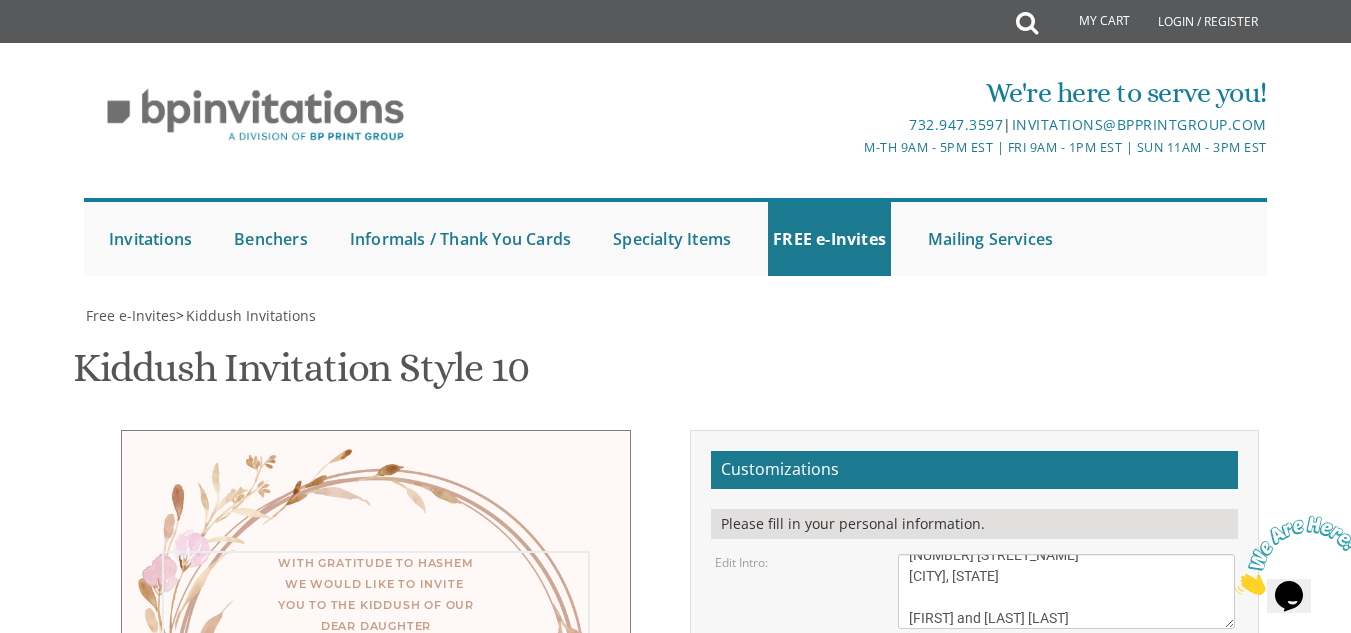 type on "With gratitude to Hashem
We would like to invite
you to the kiddush of our
dear daughter
This Shabbos, [PARSHA]
[STREET_NAME]
[NUMBER] [STREET_NAME]
[CITY], [STATE]
[FIRST] and [LAST] [LAST]" 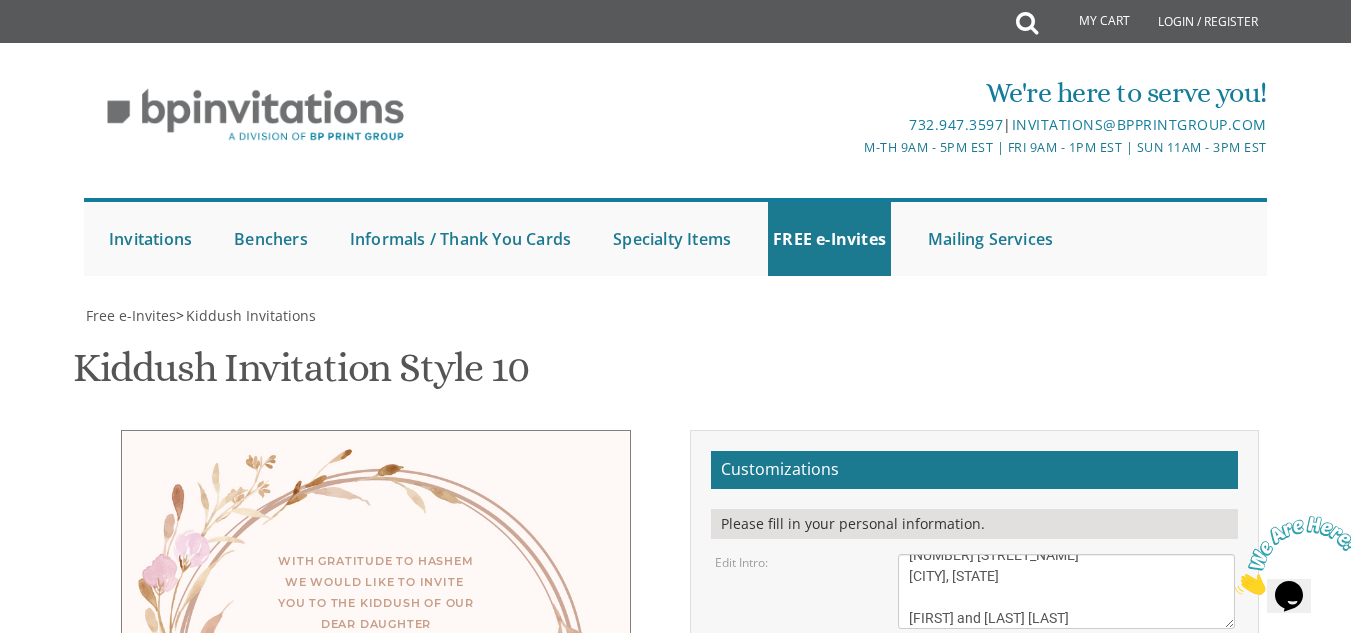 drag, startPoint x: 905, startPoint y: 454, endPoint x: 1160, endPoint y: 488, distance: 257.25668 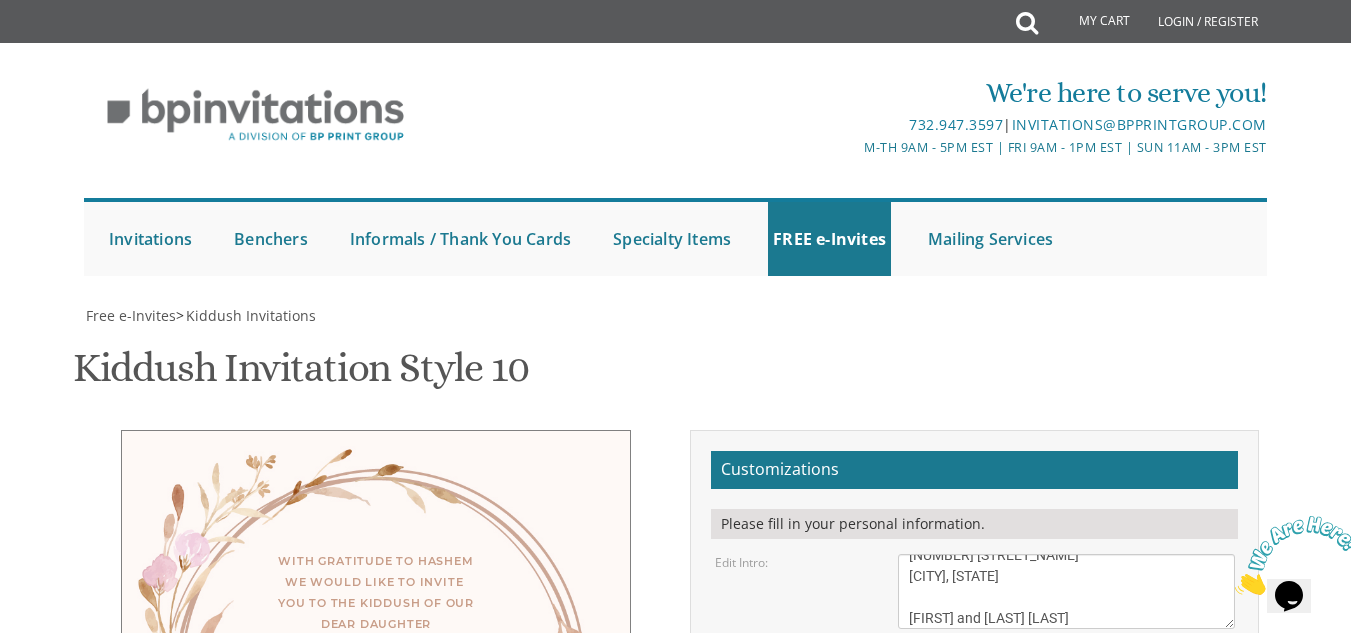 click on "This Shabbos, [PARSHA]
at our home
[NUMBER] [STREET_NAME], [CITY], [STATE]" at bounding box center [1066, 793] 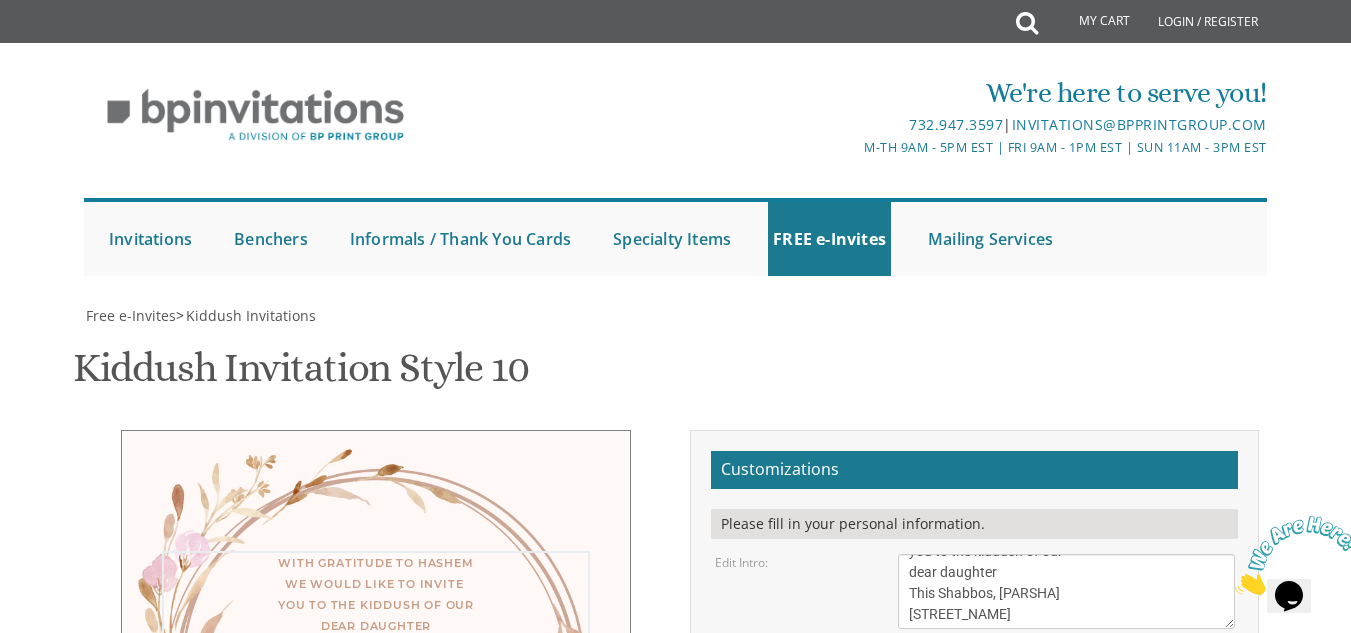 scroll, scrollTop: 21, scrollLeft: 0, axis: vertical 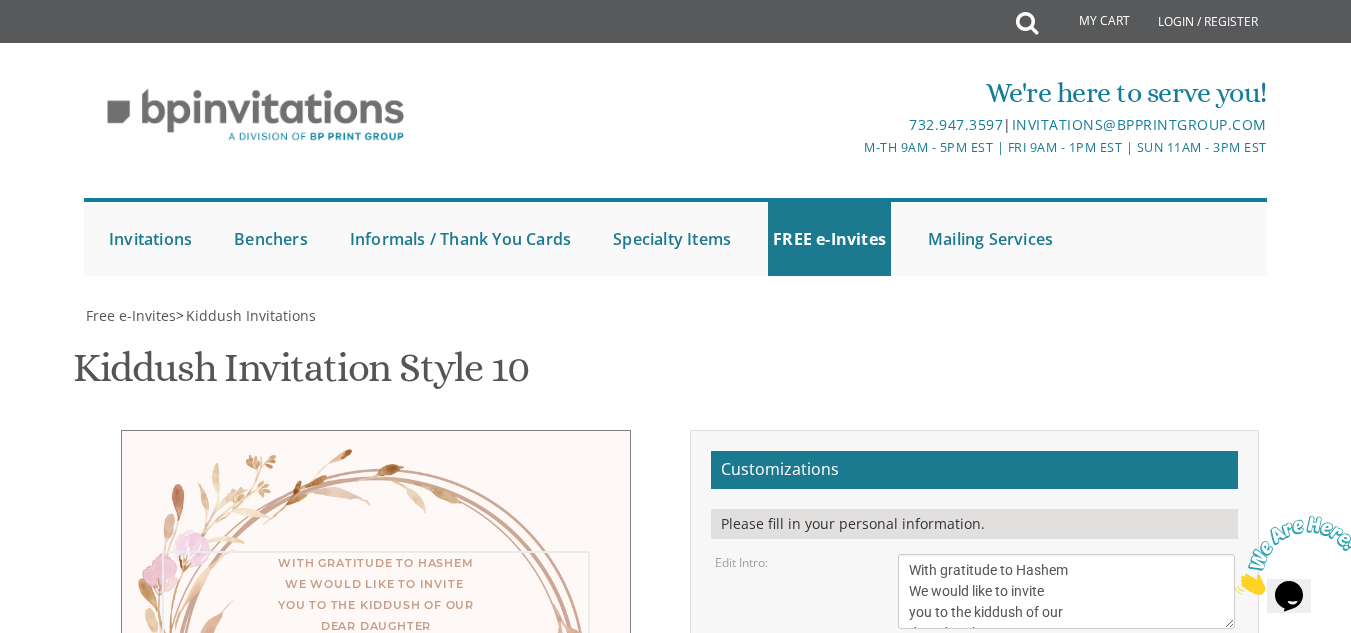 click on "We would like to invite
you to the kiddush of our
dear daughter/granddaughter" at bounding box center [1066, 591] 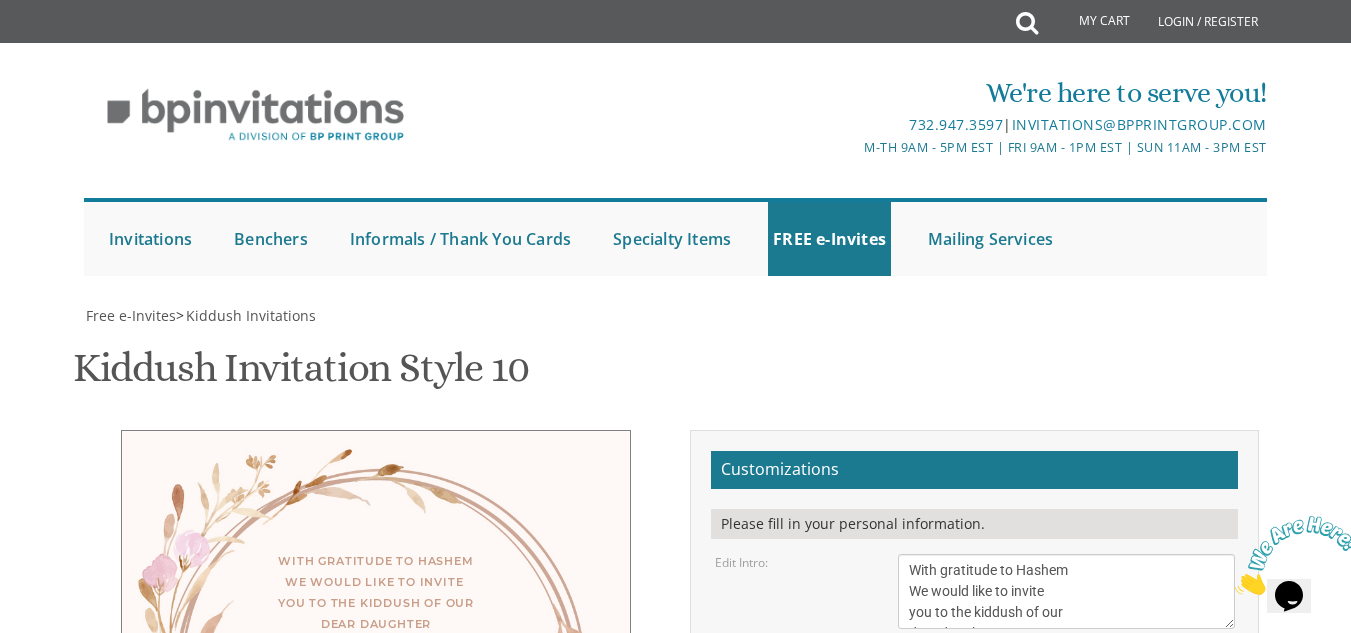 click on "With gratitude to Hashem
We would like to invite
you to the kiddush of our
dear daughter
This Shabbos, [PARSHA]
[STREET_NAME]
[NUMBER] [STREET_NAME]
[CITY], [STATE]
[FIRST] and [LAST] [LAST]
Customizations
Please fill in your personal information.
Edit Intro:" at bounding box center [676, 784] 